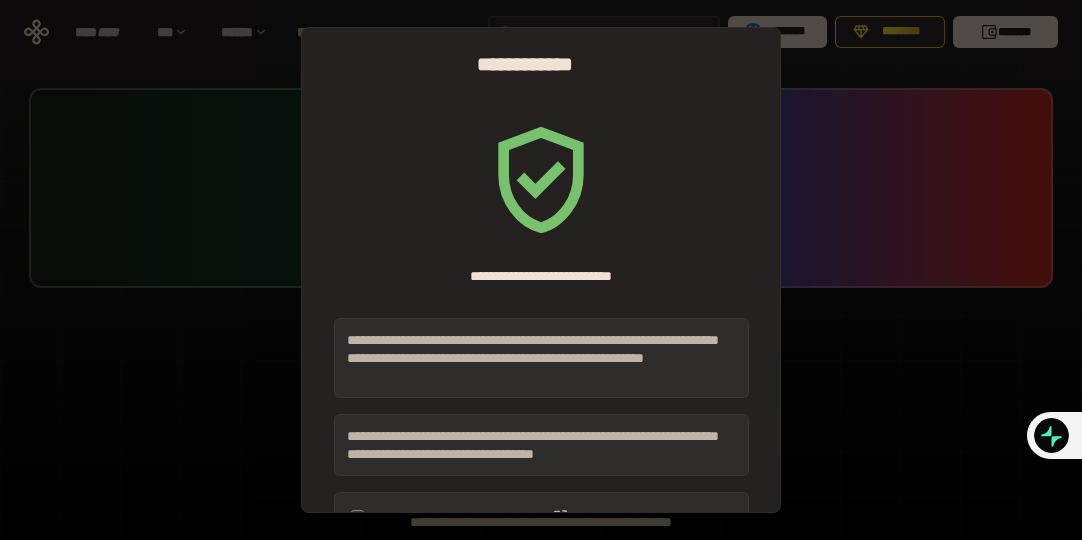 scroll, scrollTop: 0, scrollLeft: 0, axis: both 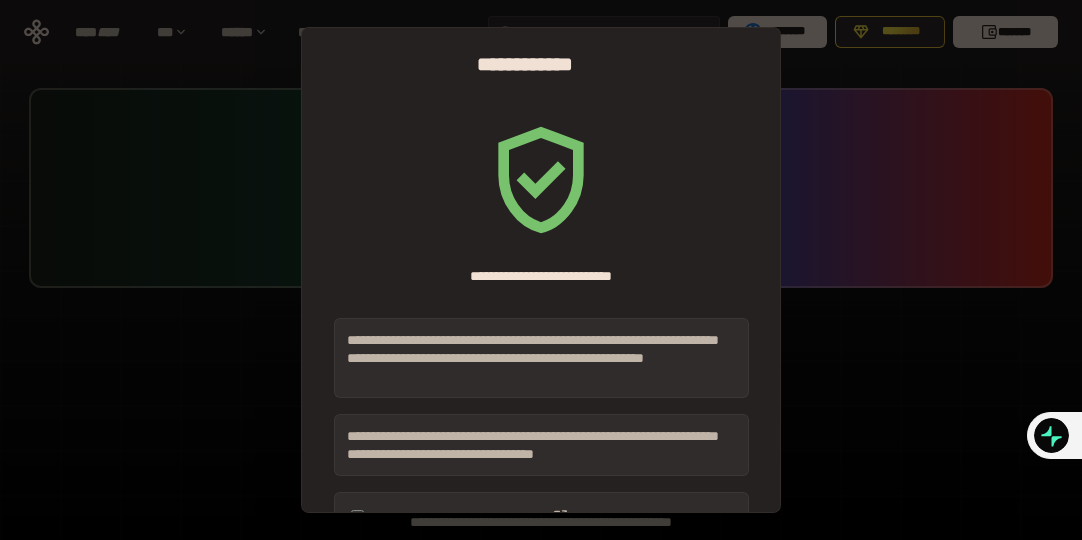 click on "**********" at bounding box center (541, 270) 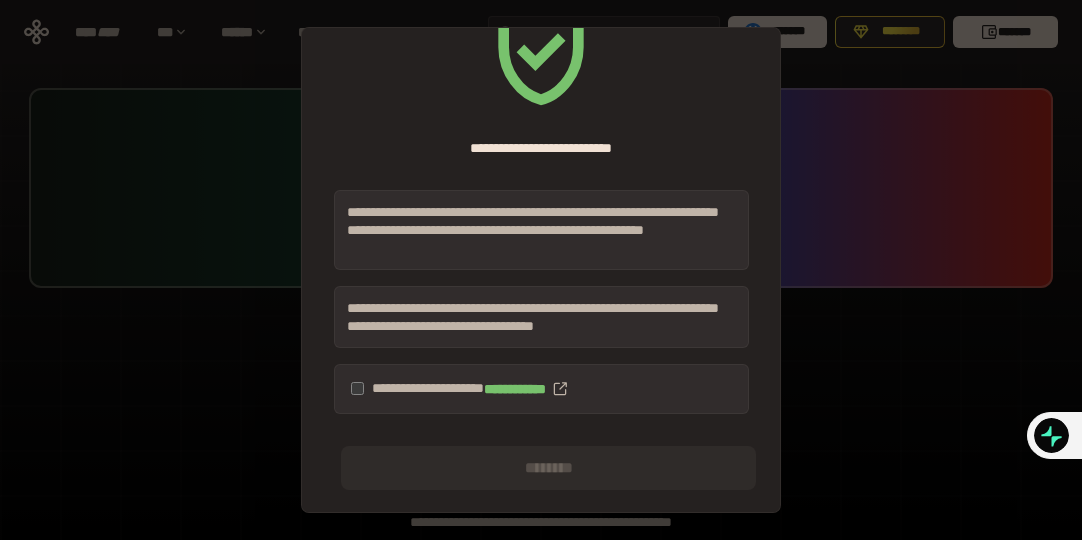 scroll, scrollTop: 130, scrollLeft: 0, axis: vertical 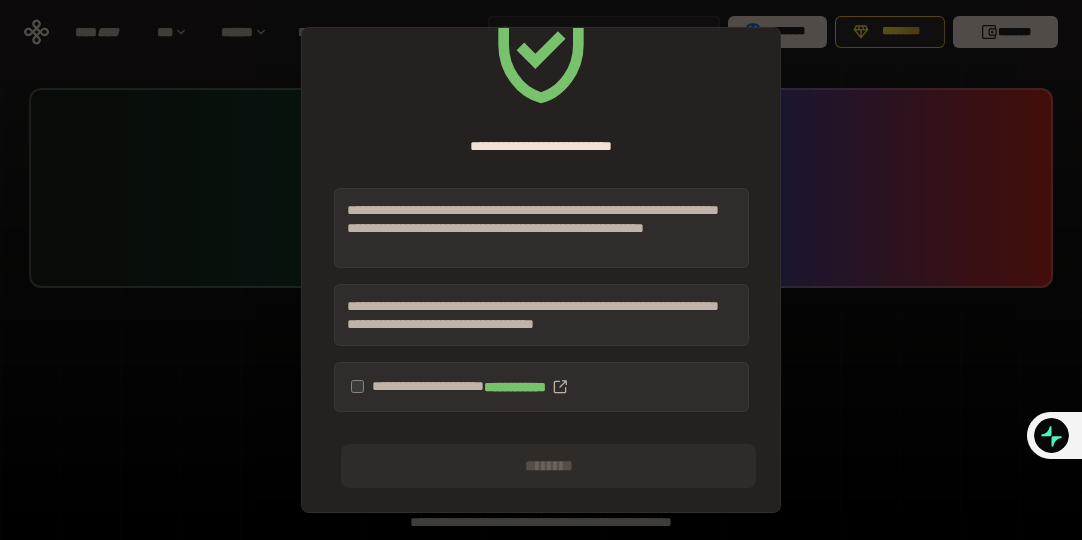 click on "**********" at bounding box center [541, 387] 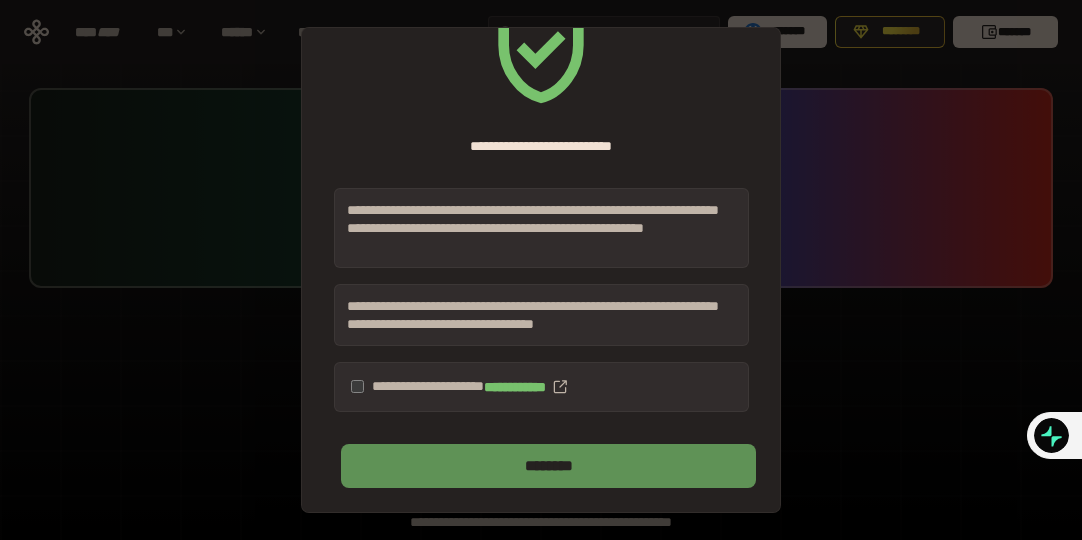 click on "********" at bounding box center (548, 466) 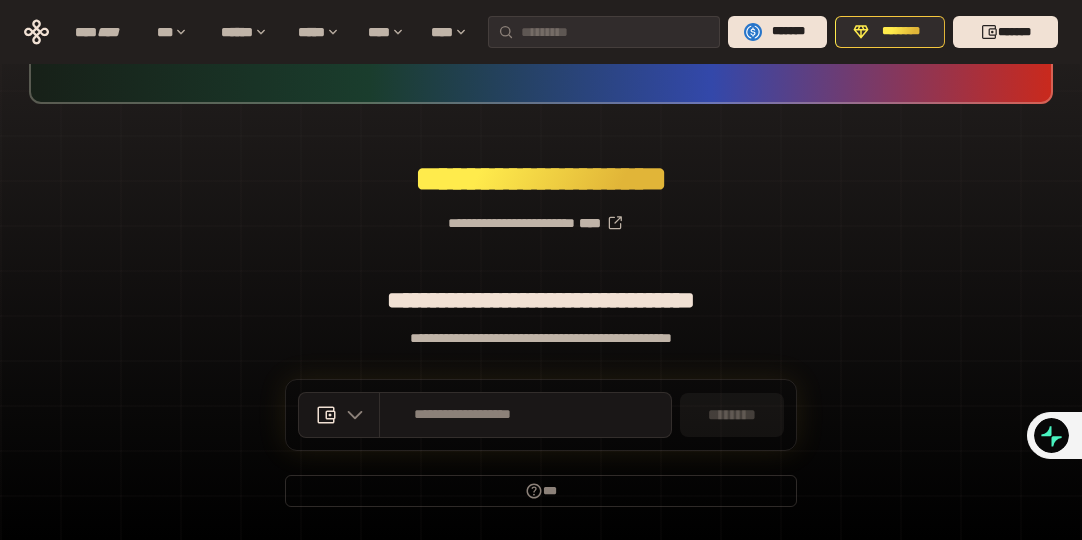 scroll, scrollTop: 200, scrollLeft: 0, axis: vertical 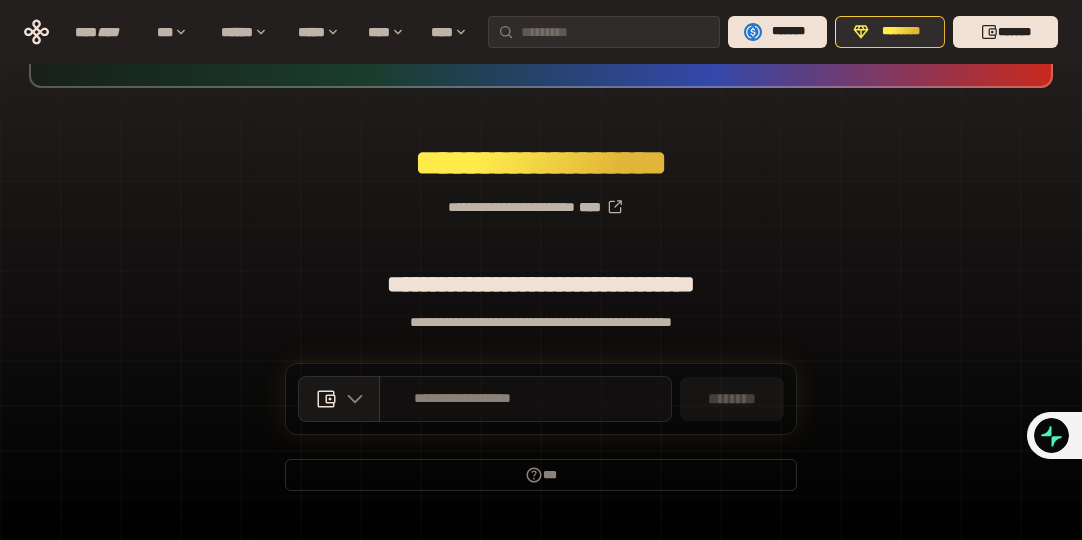 click on "**********" at bounding box center (463, 399) 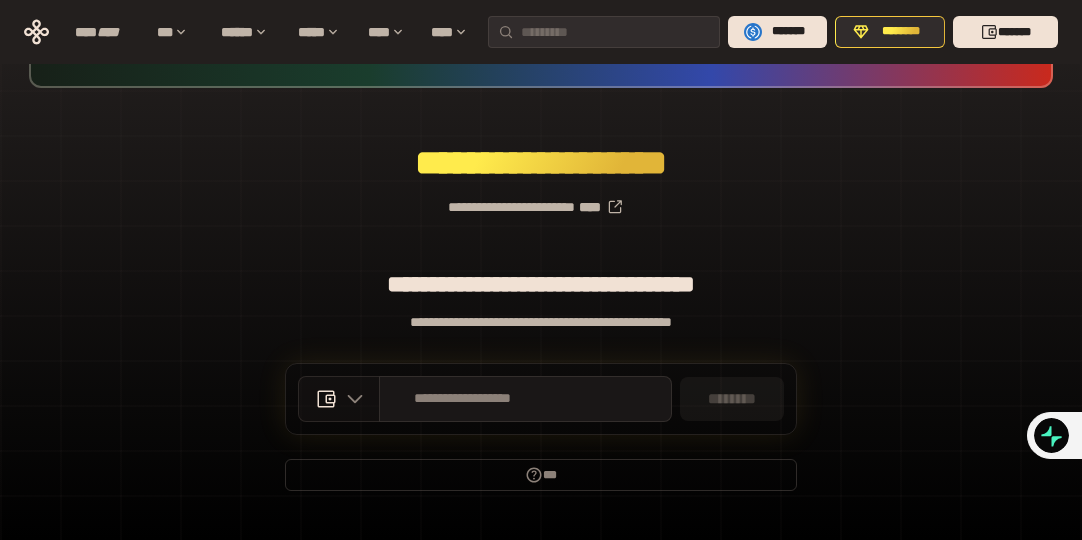click 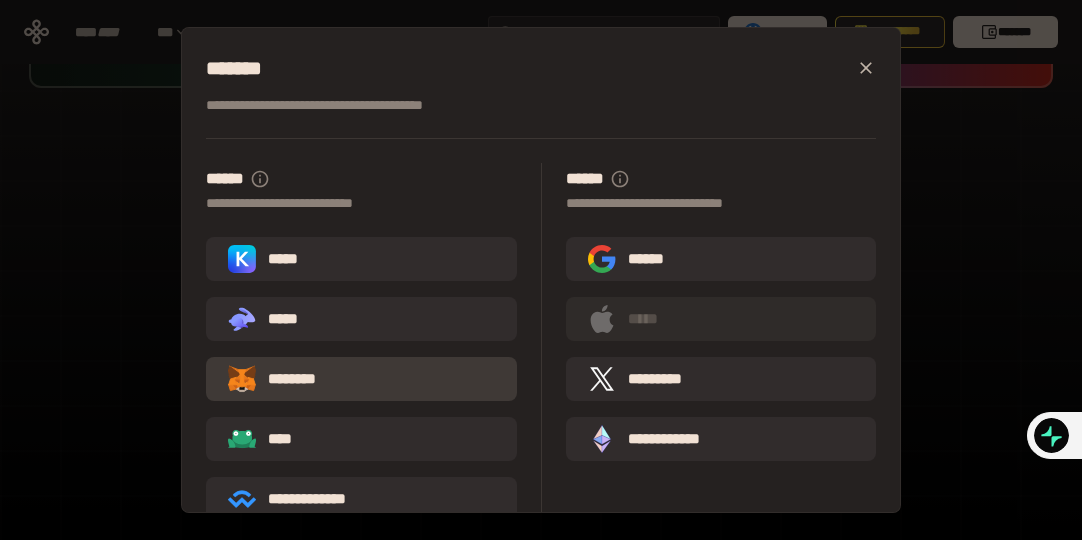click on "********" at bounding box center [286, 379] 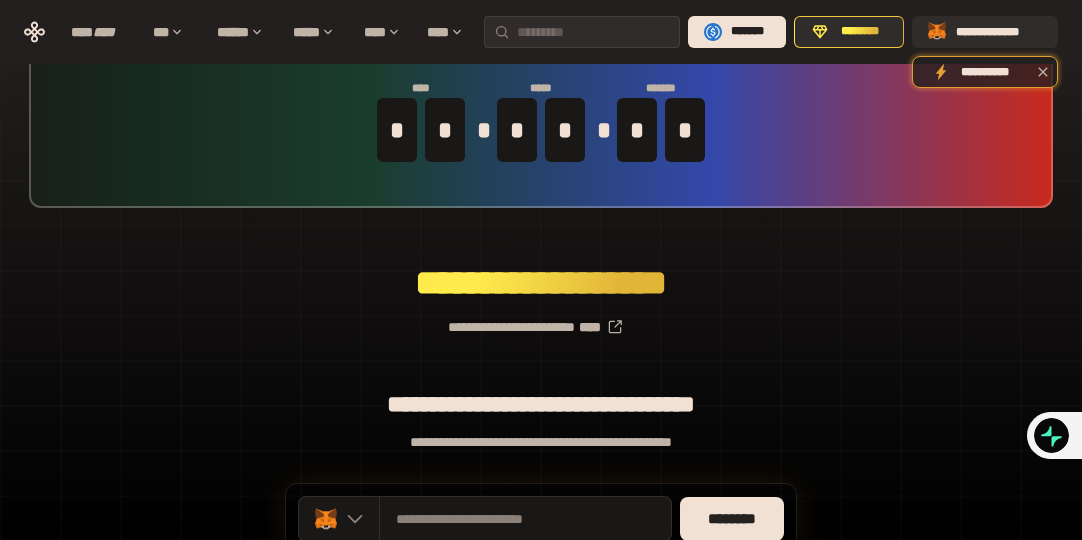 scroll, scrollTop: 100, scrollLeft: 0, axis: vertical 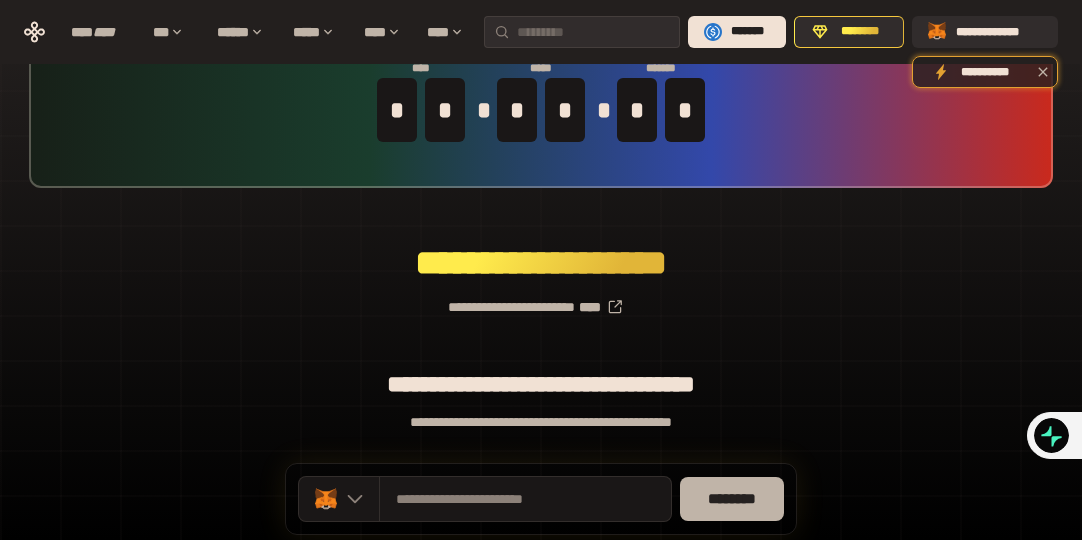 drag, startPoint x: 736, startPoint y: 494, endPoint x: 780, endPoint y: 483, distance: 45.35416 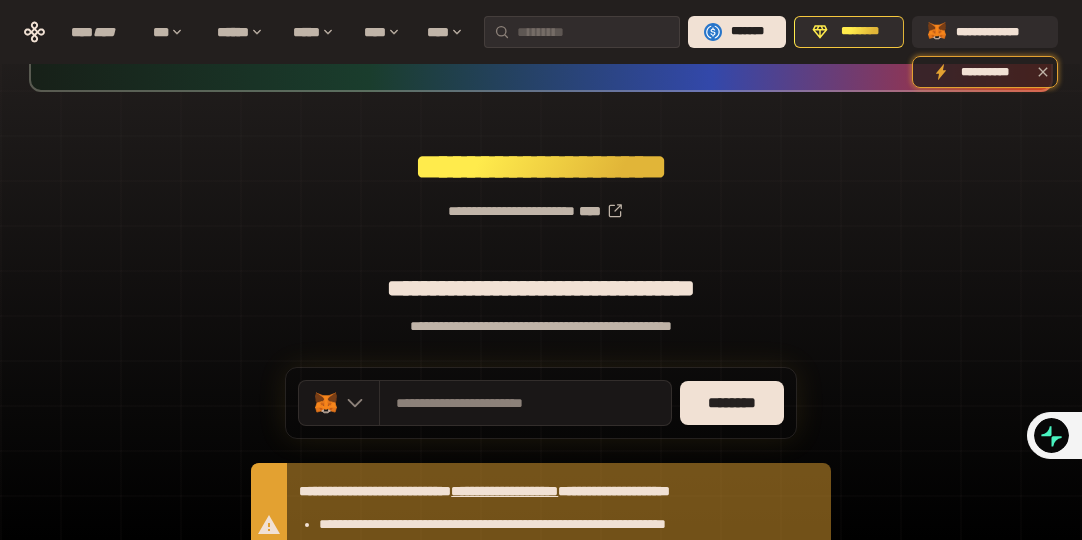 scroll, scrollTop: 0, scrollLeft: 0, axis: both 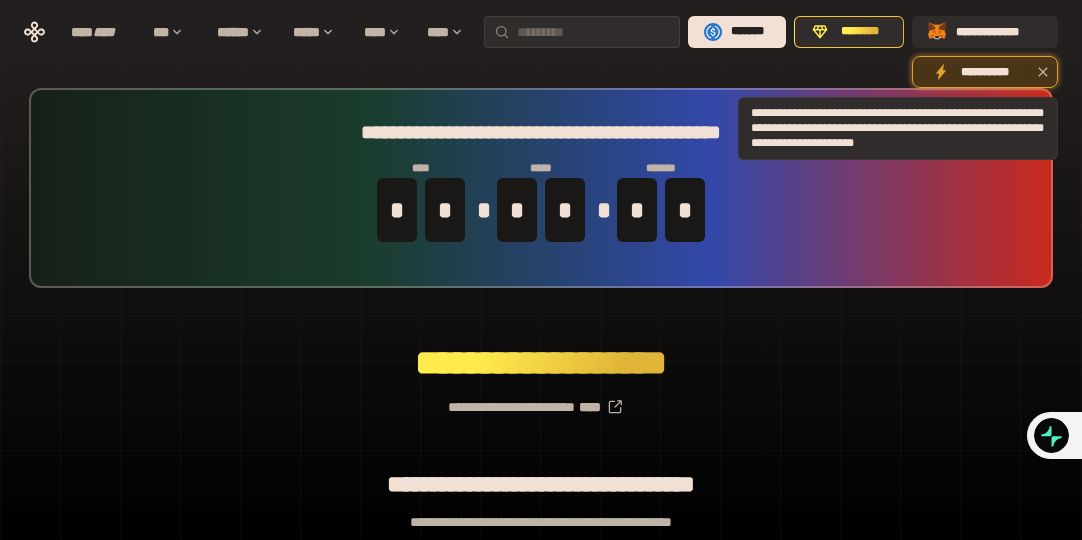 click on "**********" at bounding box center [985, 72] 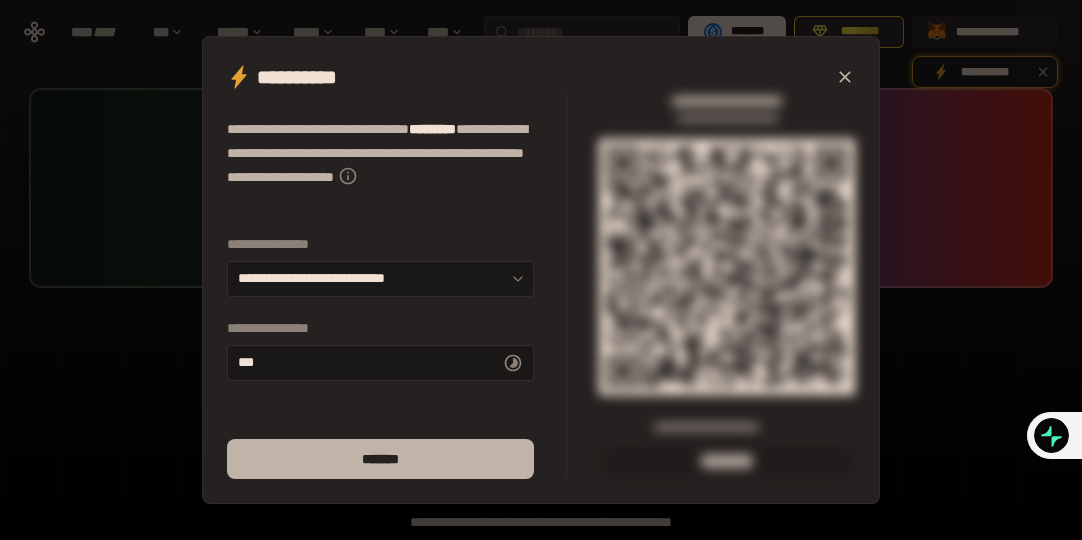 click on "*******" at bounding box center [380, 459] 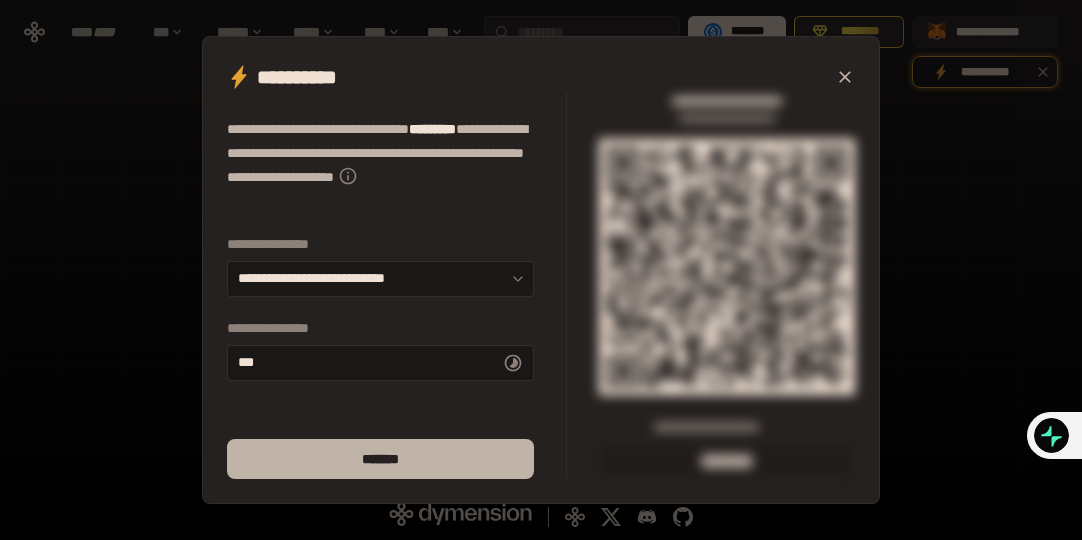 scroll, scrollTop: 392, scrollLeft: 0, axis: vertical 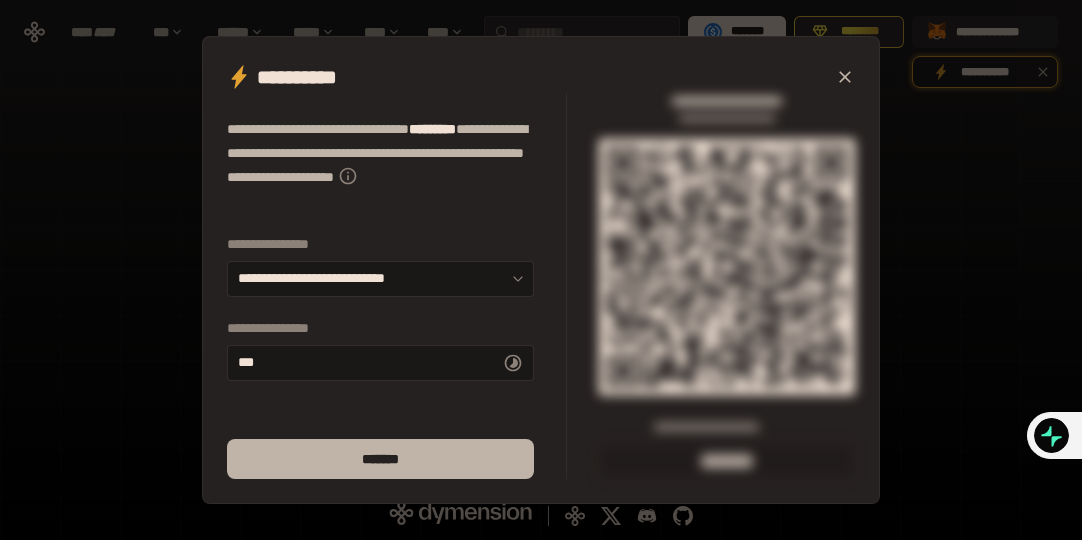 click on "*******" at bounding box center [380, 459] 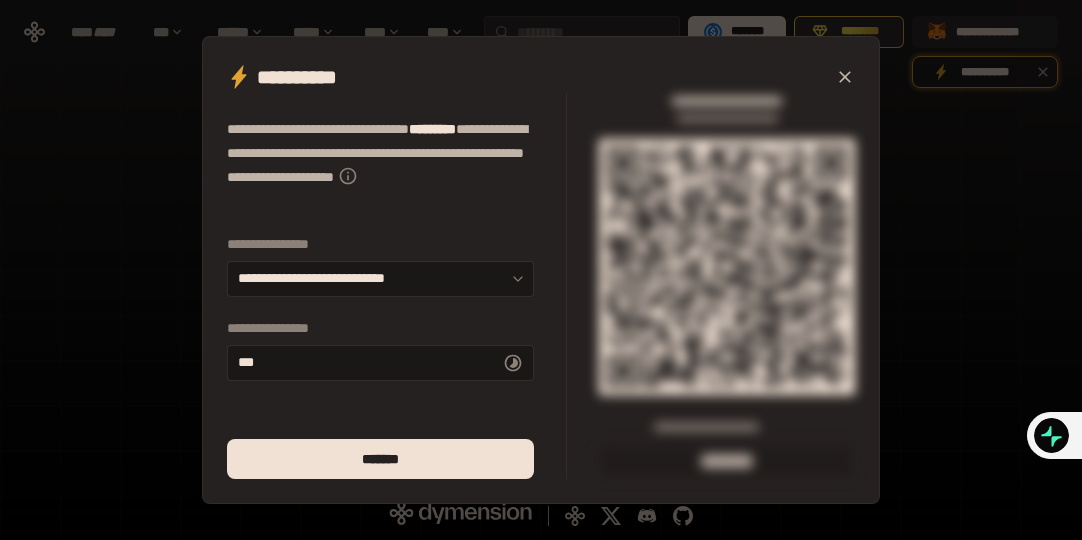 click on "**********" at bounding box center (541, 270) 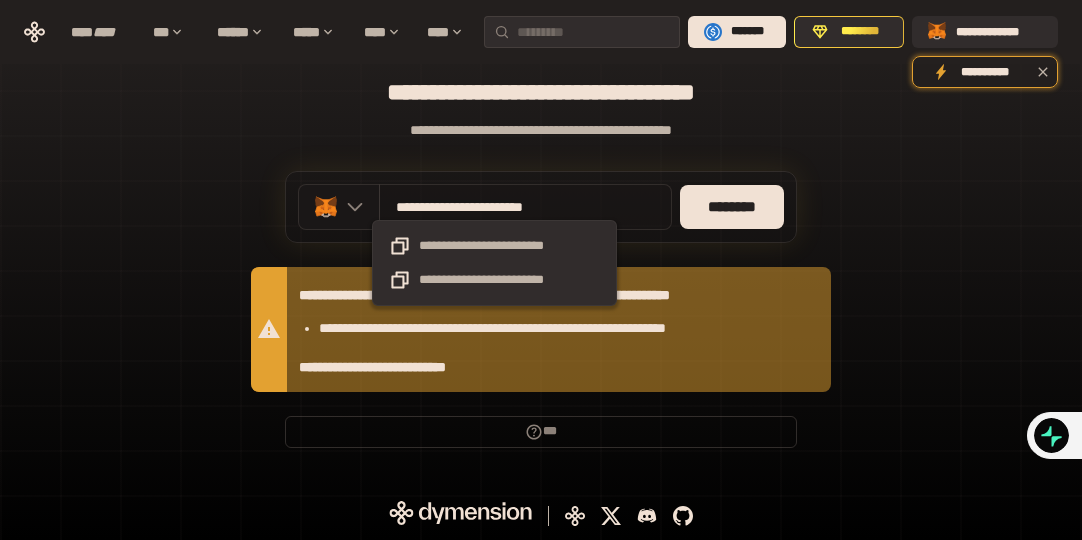 click on "**********" at bounding box center (494, 207) 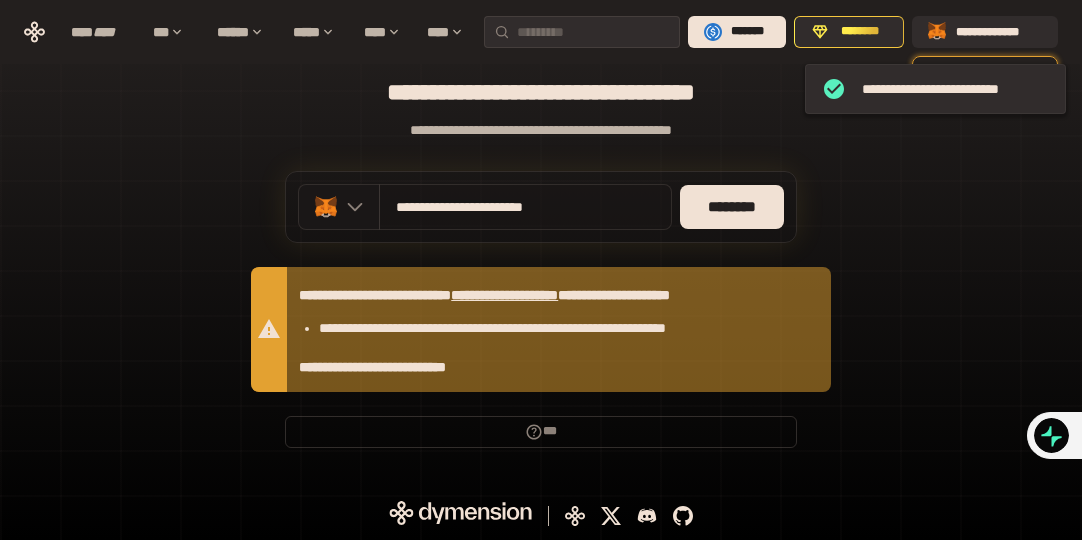 click on "**********" at bounding box center [494, 207] 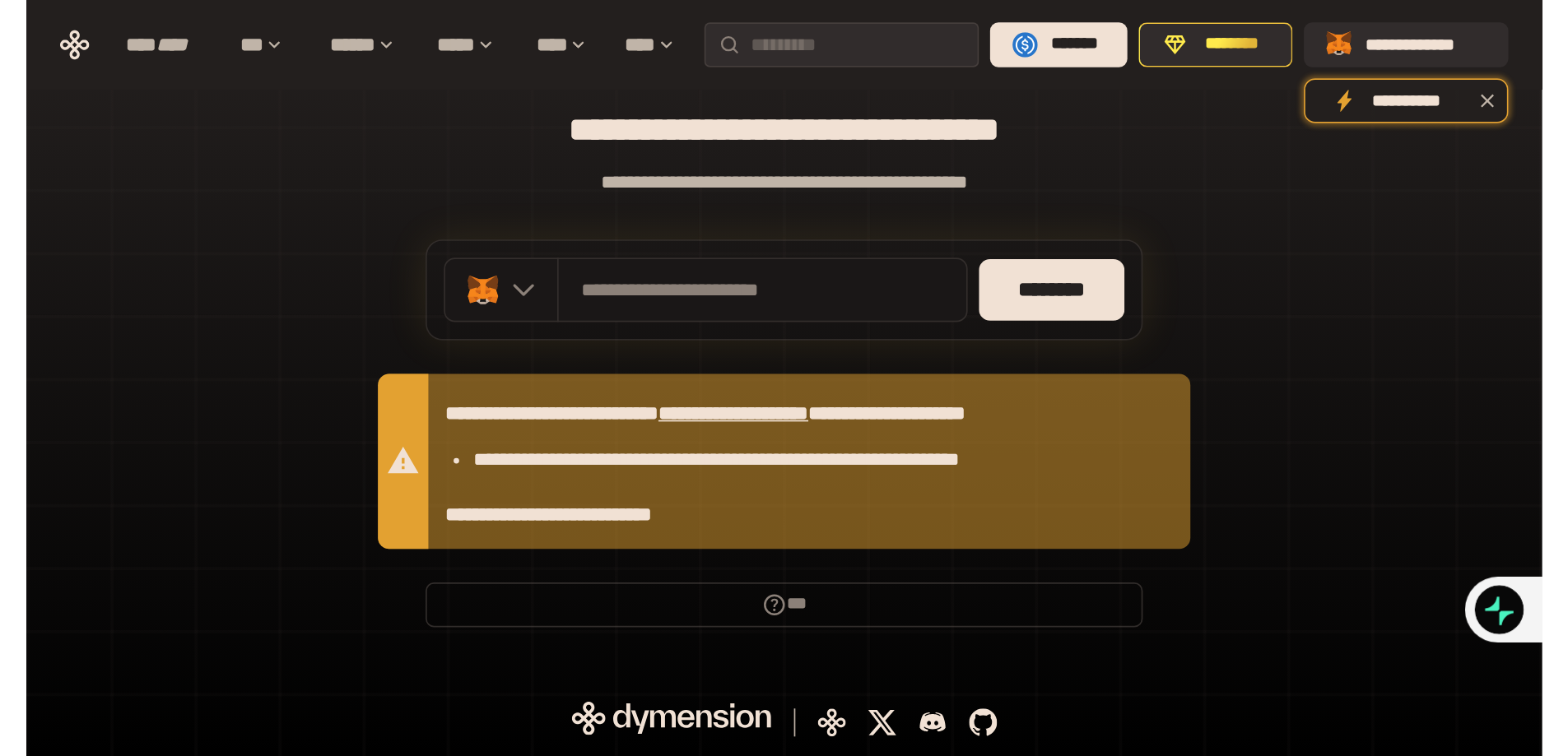 scroll, scrollTop: 11, scrollLeft: 0, axis: vertical 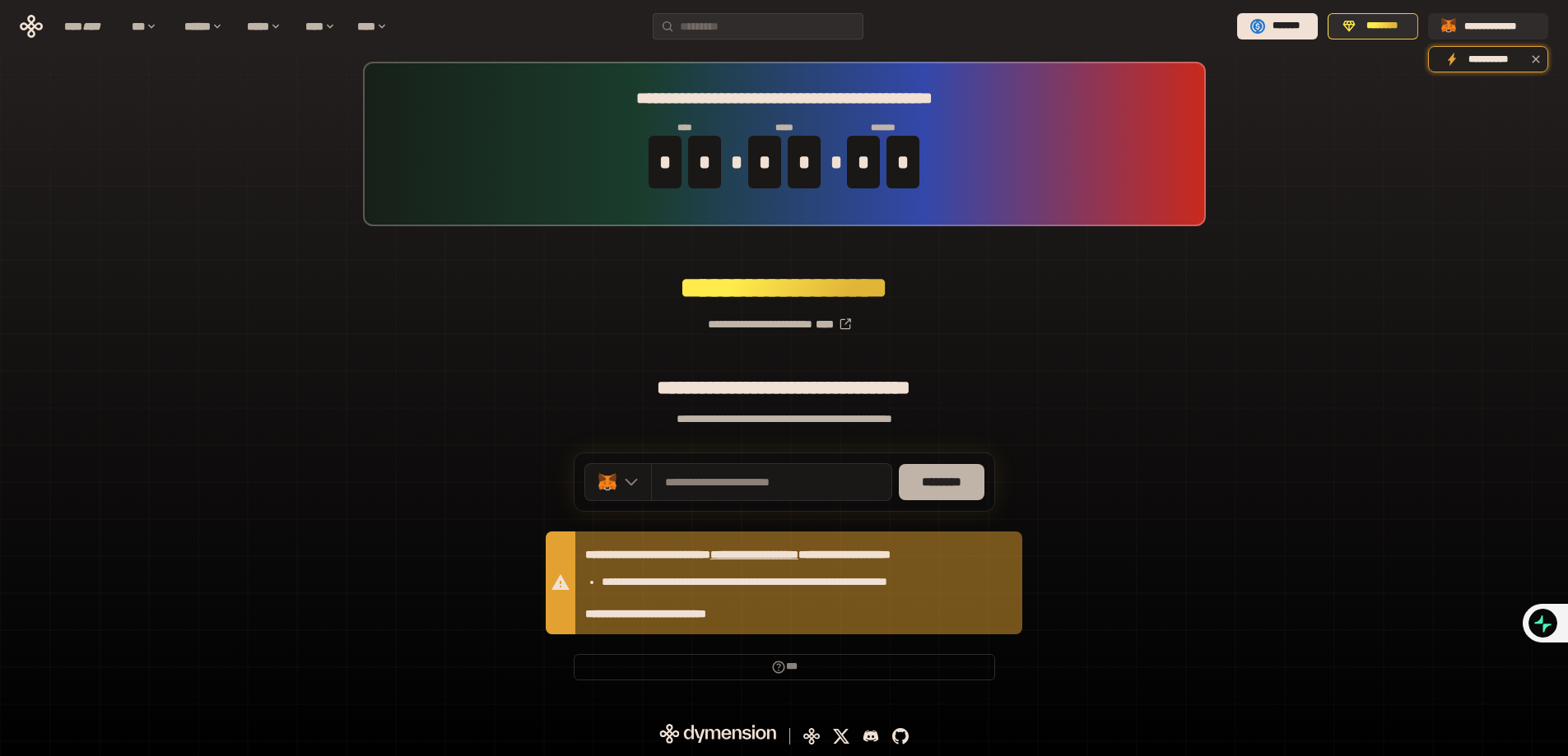 click on "********" at bounding box center (942, 482) 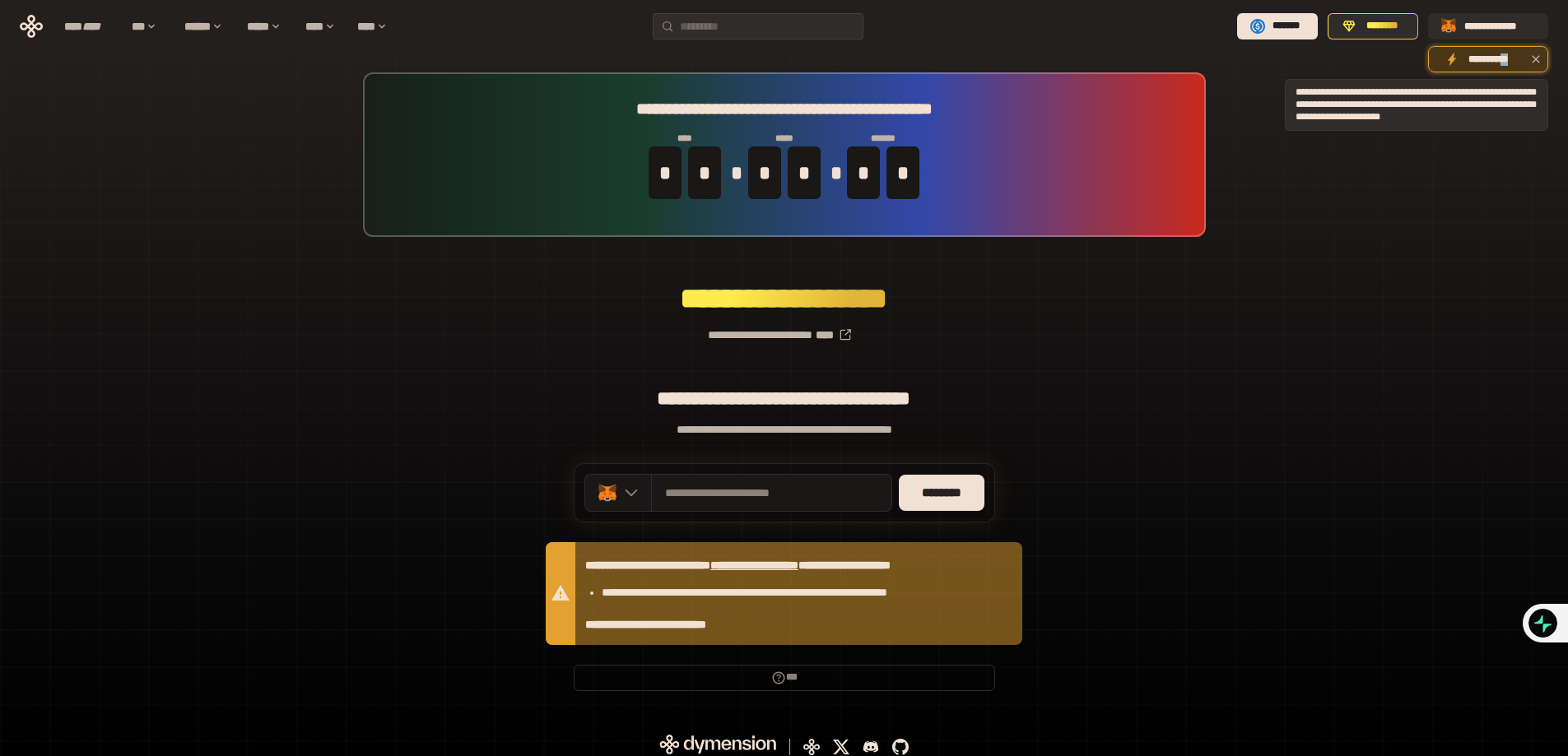 click on "**********" at bounding box center [1488, 59] 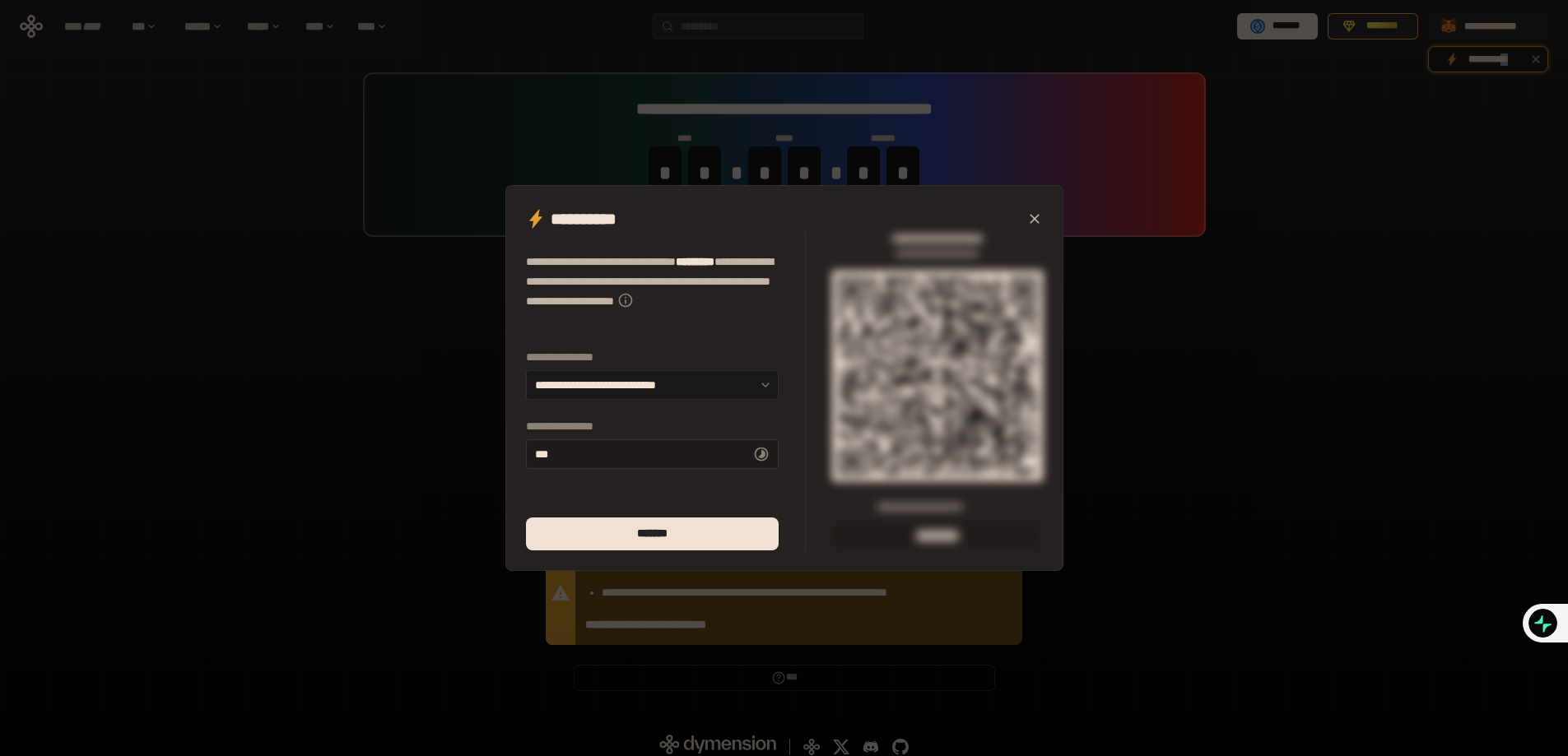 click on "** *" at bounding box center [652, 454] 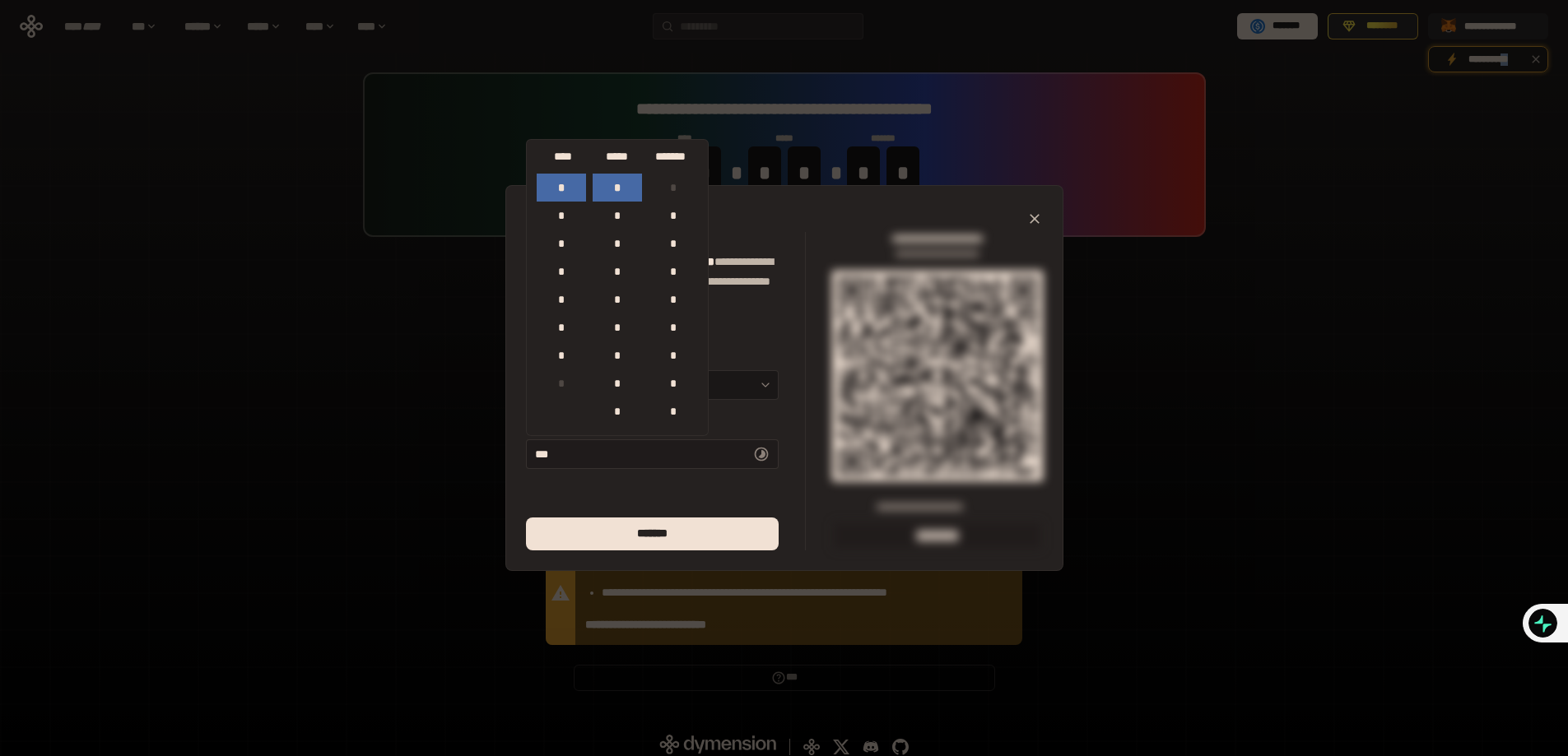 scroll, scrollTop: 727, scrollLeft: 0, axis: vertical 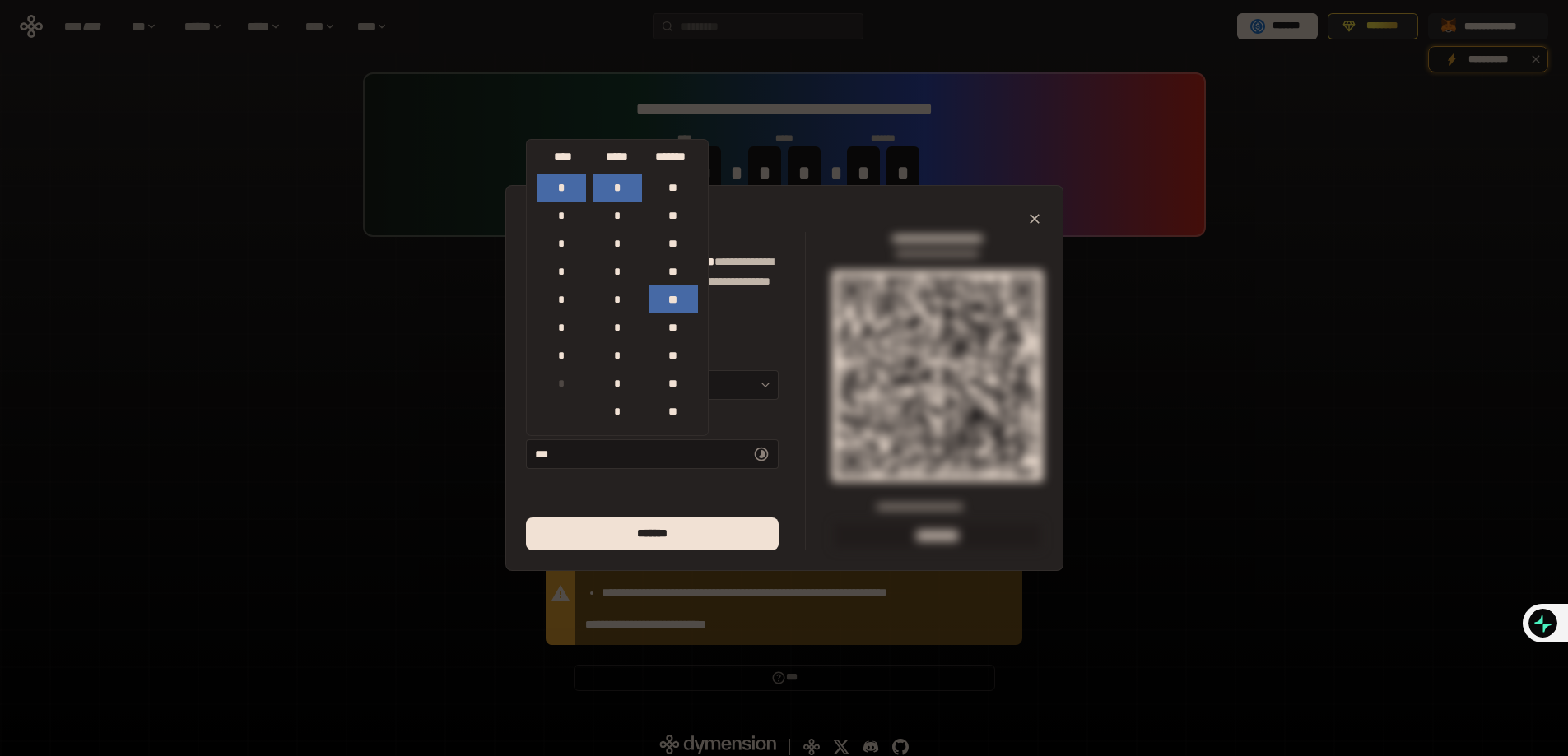 click on "**********" at bounding box center [784, 378] 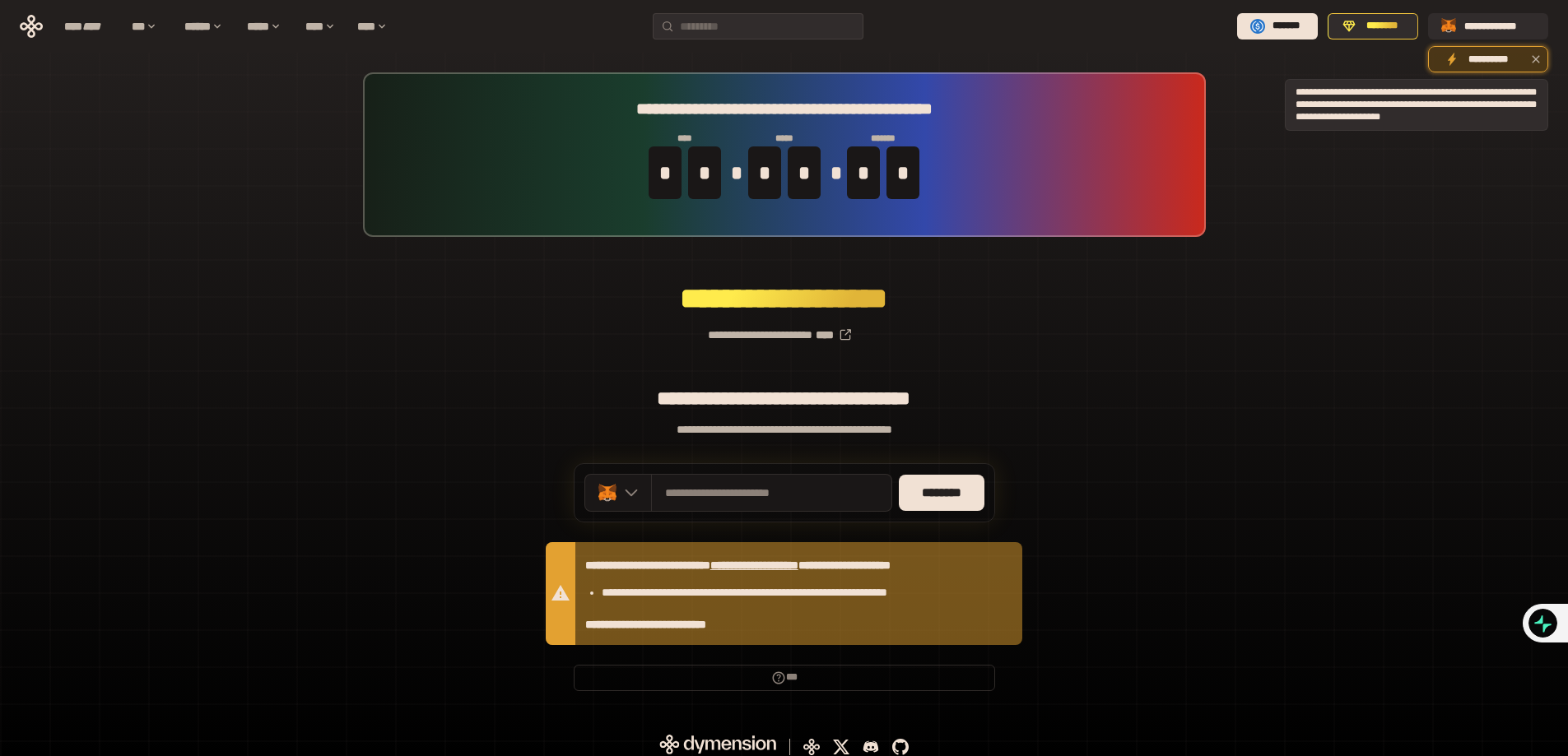 click on "**********" at bounding box center (1488, 59) 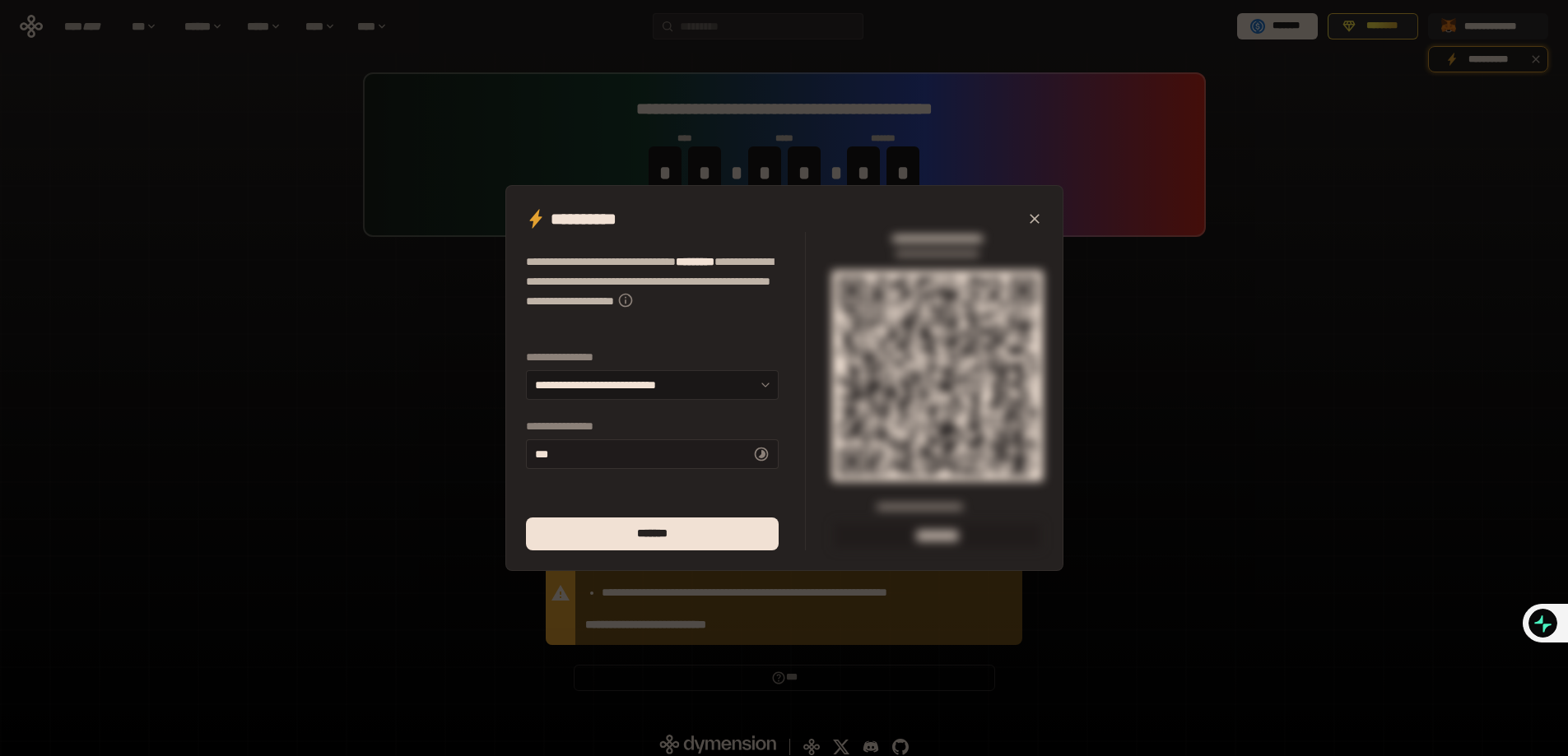 click on "** *" at bounding box center [652, 454] 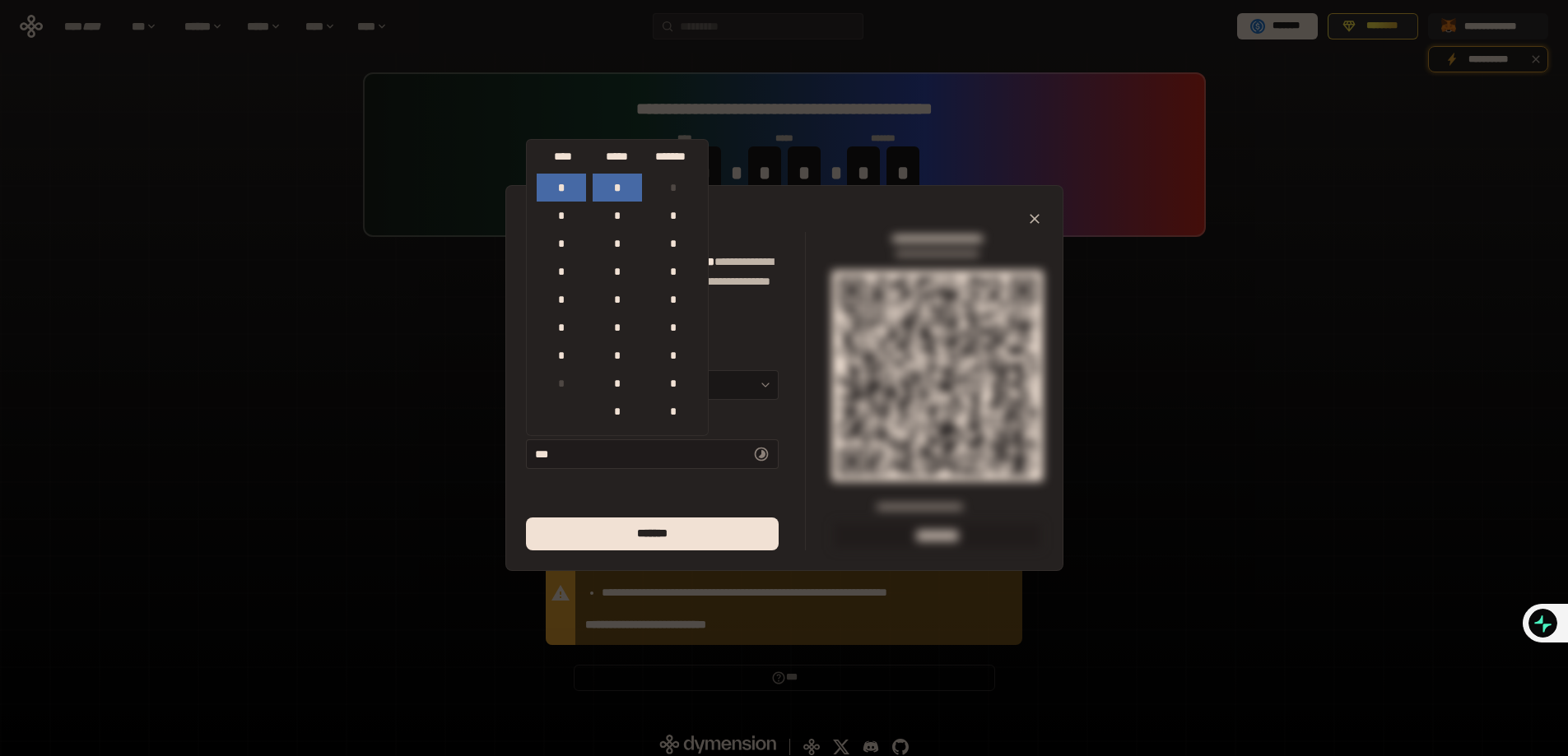 scroll, scrollTop: 727, scrollLeft: 0, axis: vertical 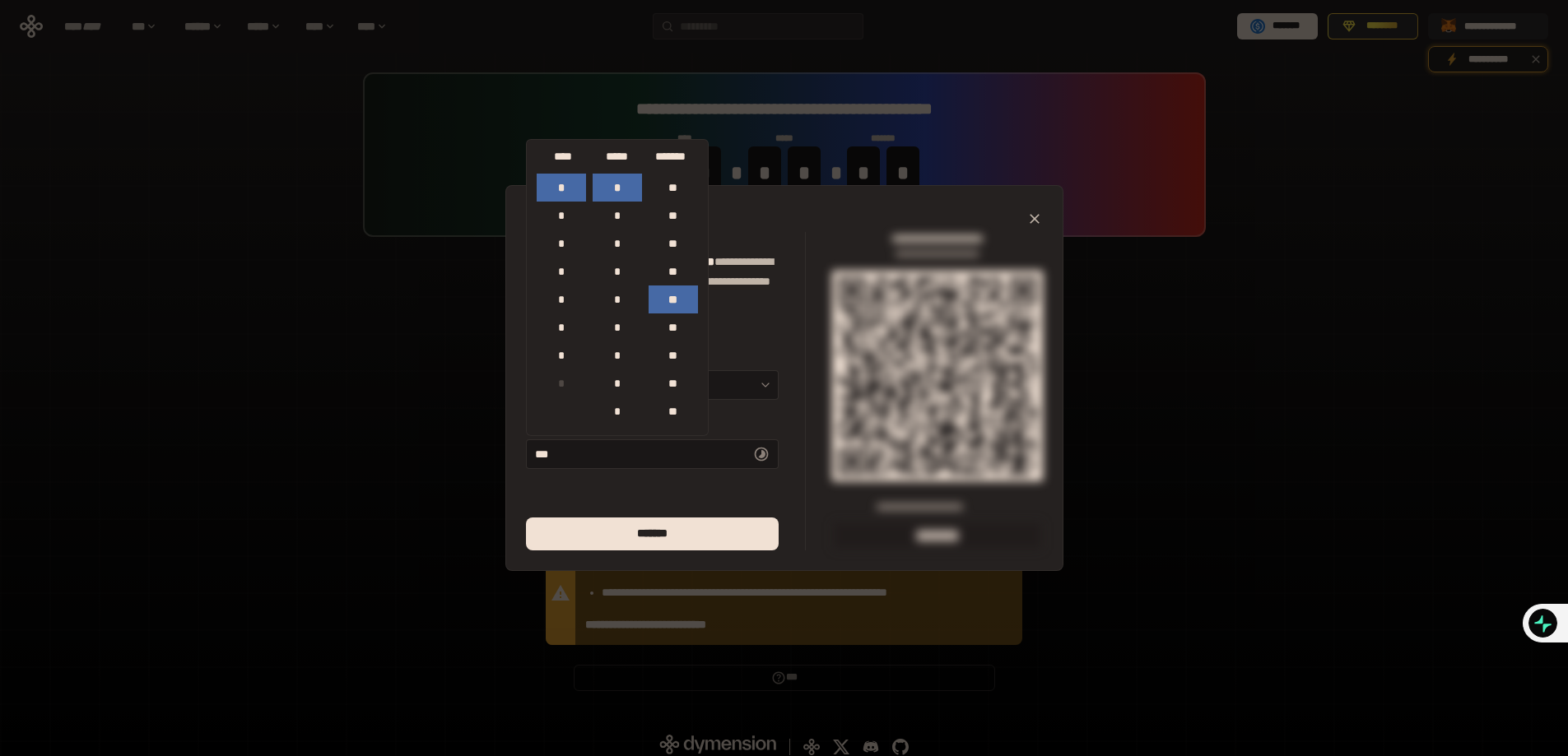 click on "**********" at bounding box center [784, 378] 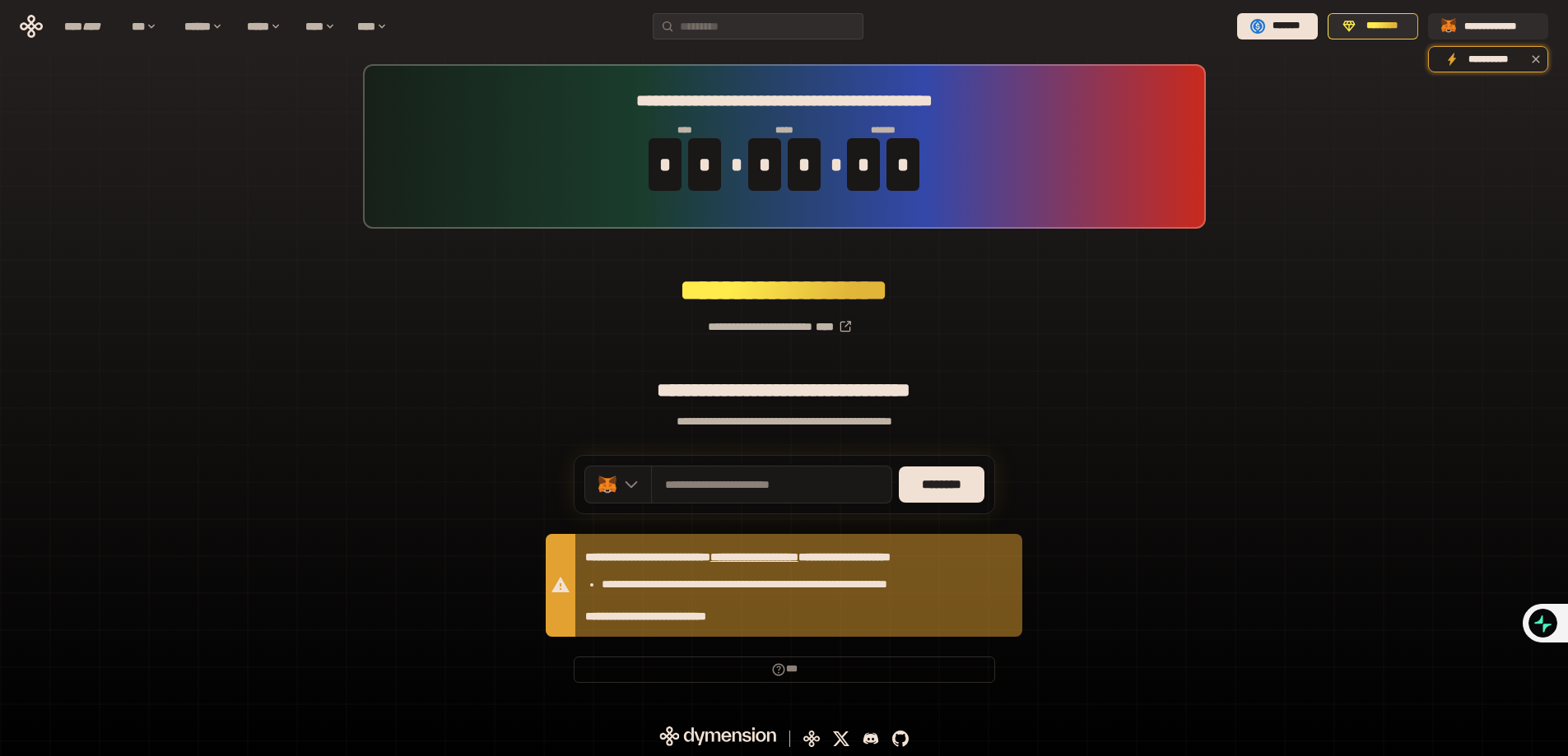 scroll, scrollTop: 11, scrollLeft: 0, axis: vertical 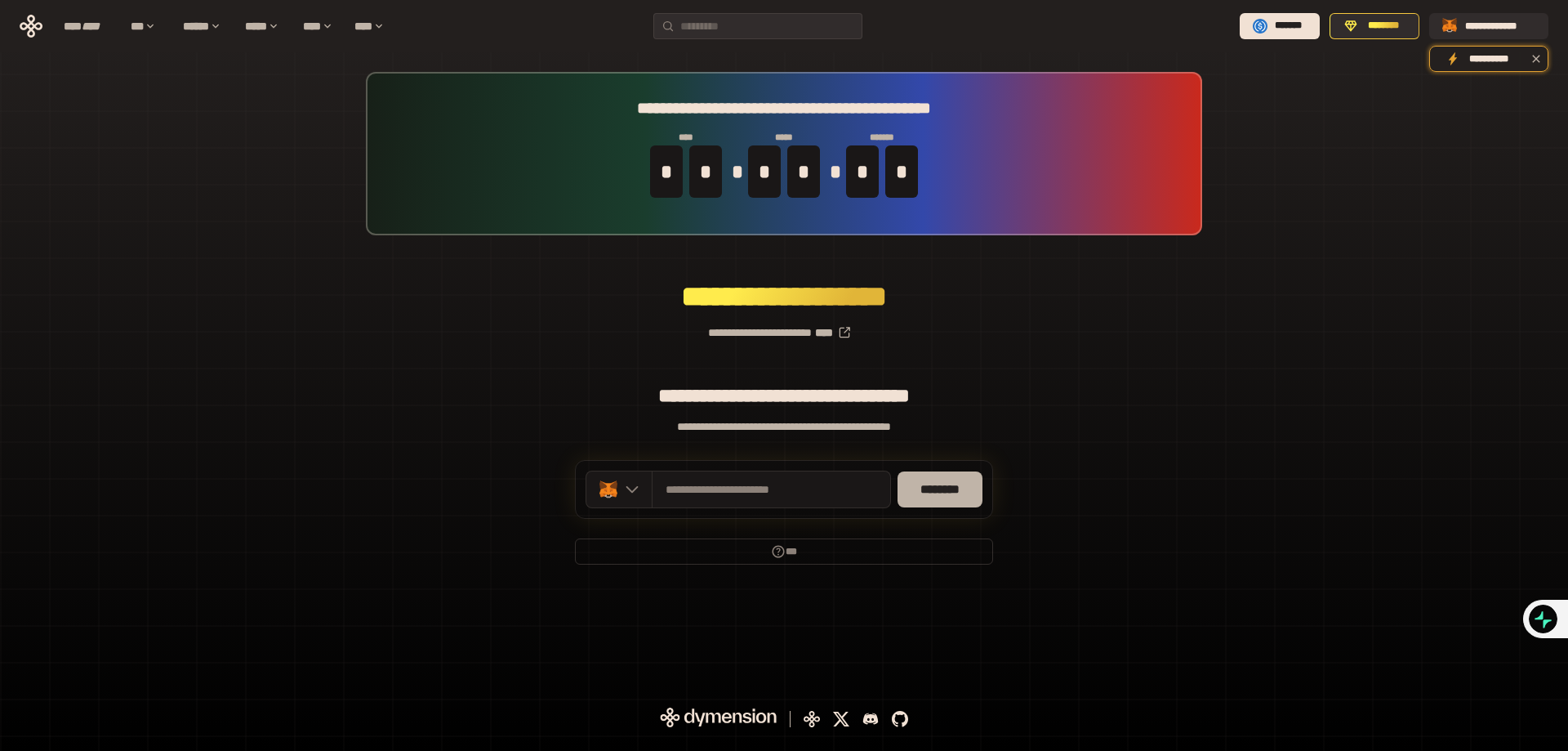 click on "********" at bounding box center (940, 489) 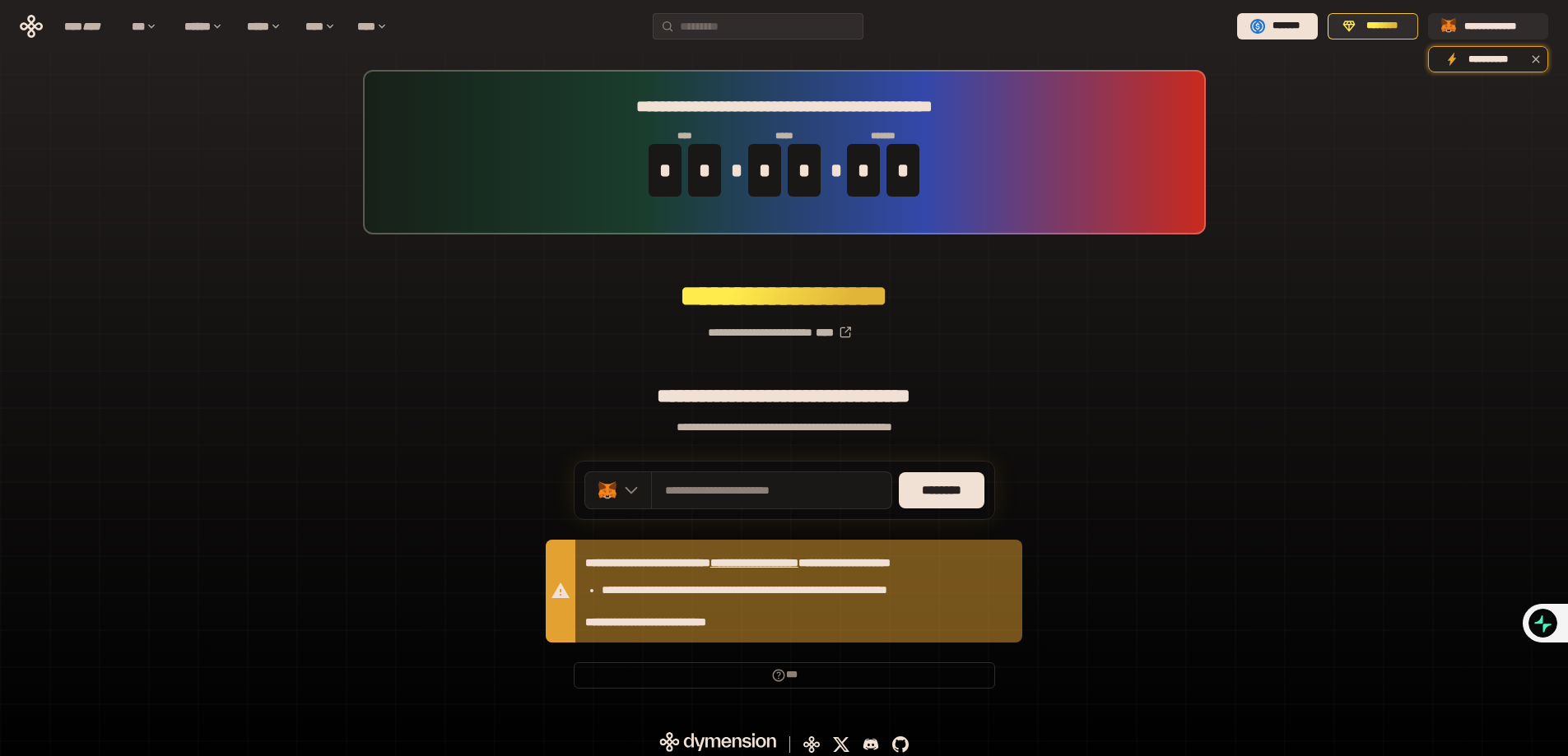scroll, scrollTop: 0, scrollLeft: 0, axis: both 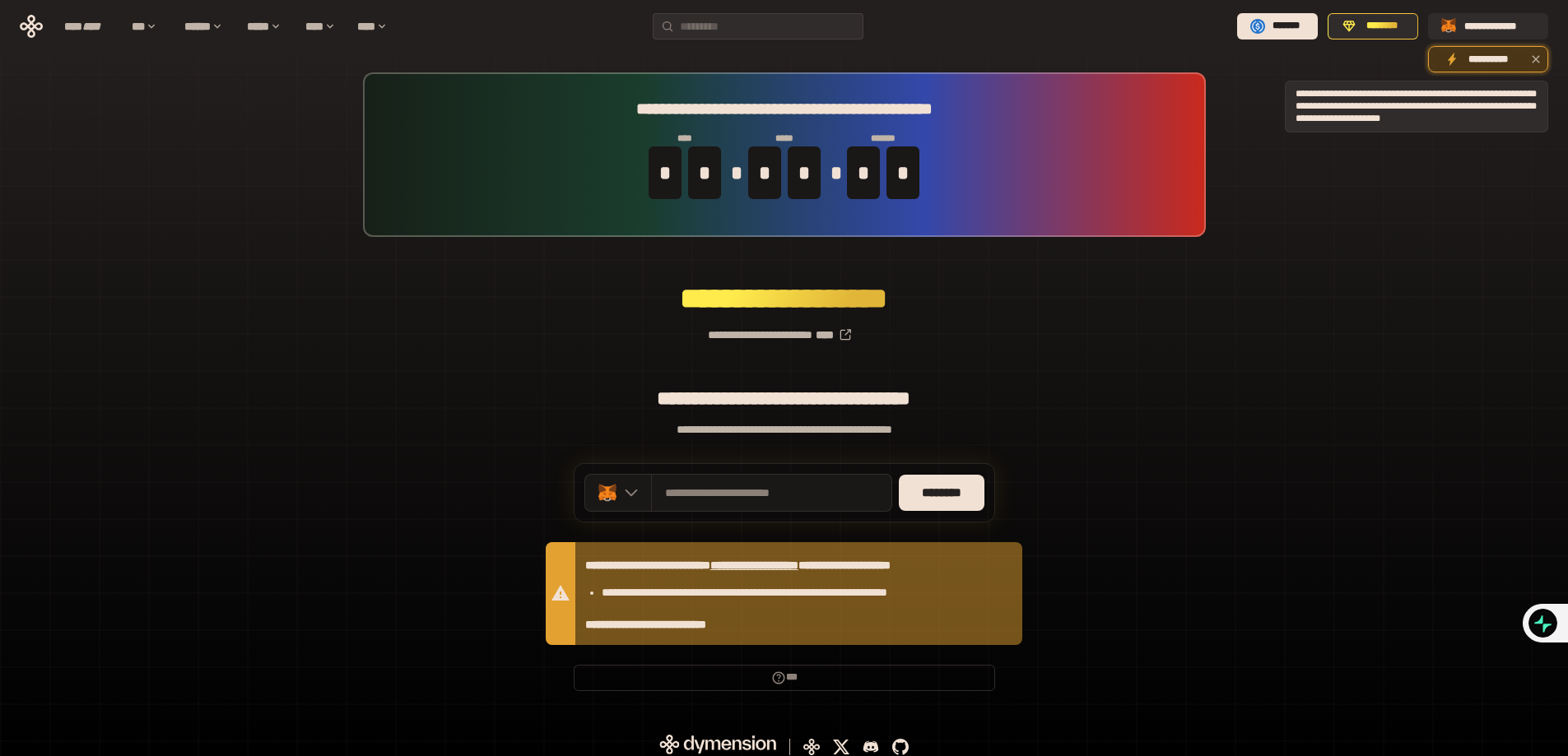 click on "**********" at bounding box center (1488, 59) 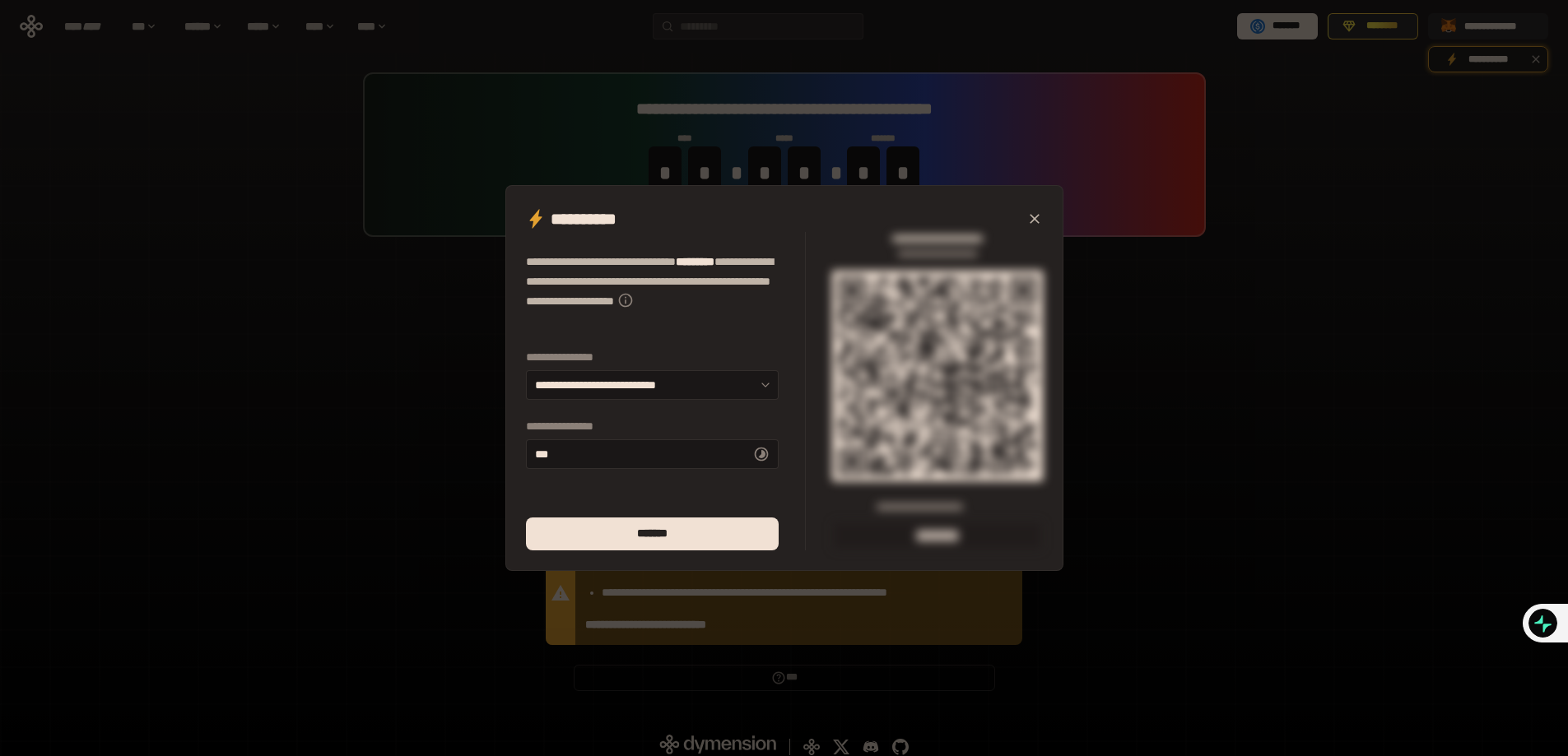 click on "**********" at bounding box center [652, 426] 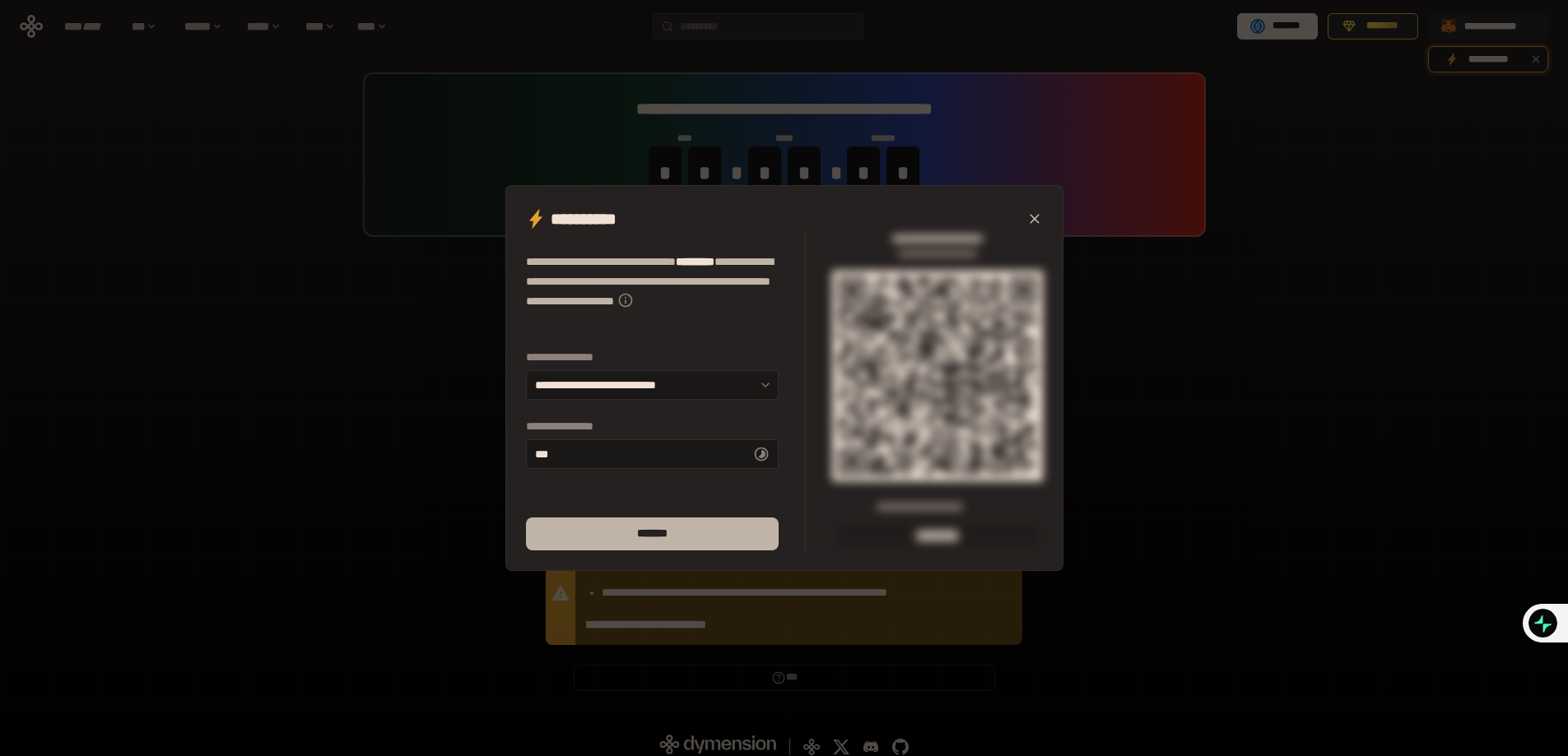 click on "*******" at bounding box center (652, 534) 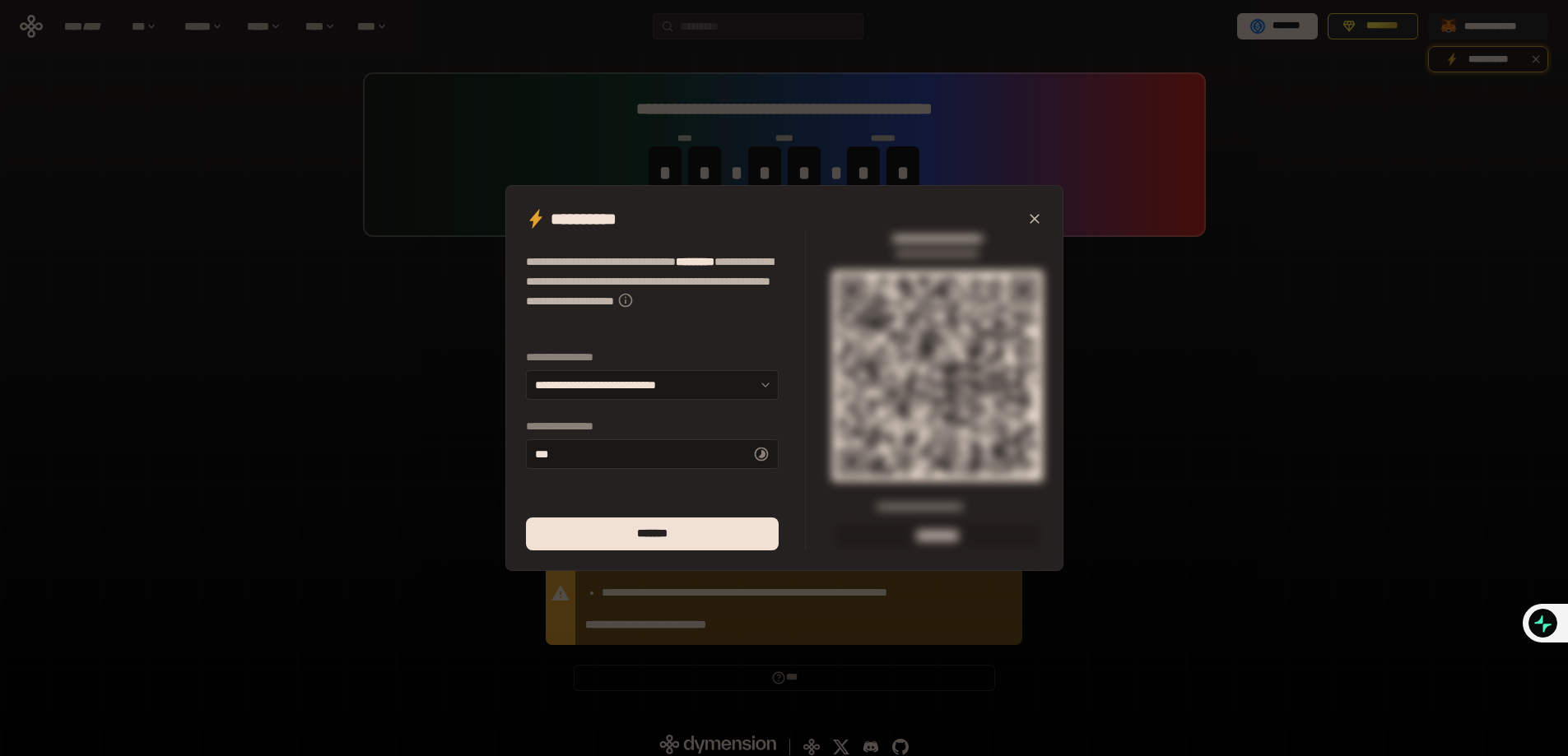 click on "**********" at bounding box center [575, 358] 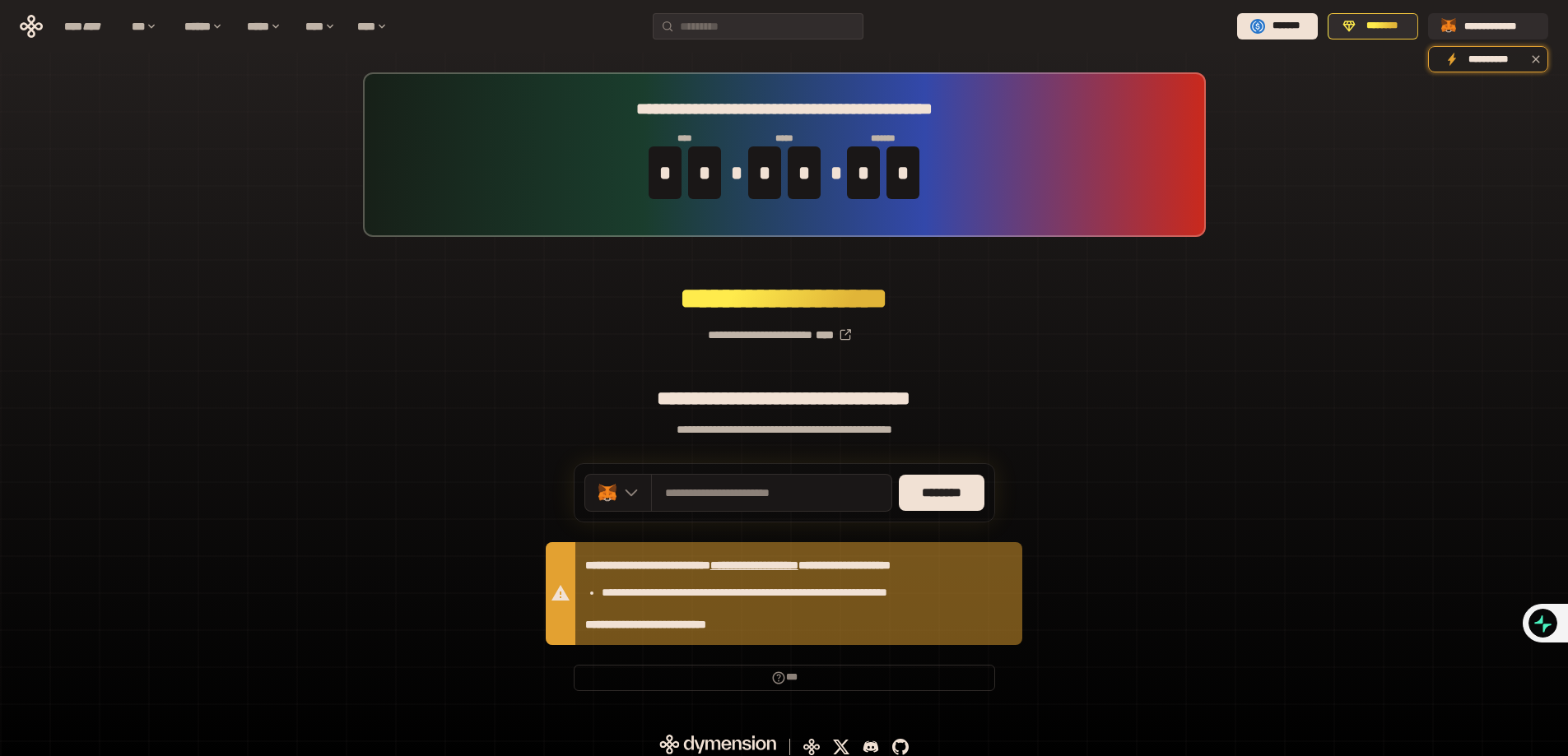 scroll, scrollTop: 11, scrollLeft: 0, axis: vertical 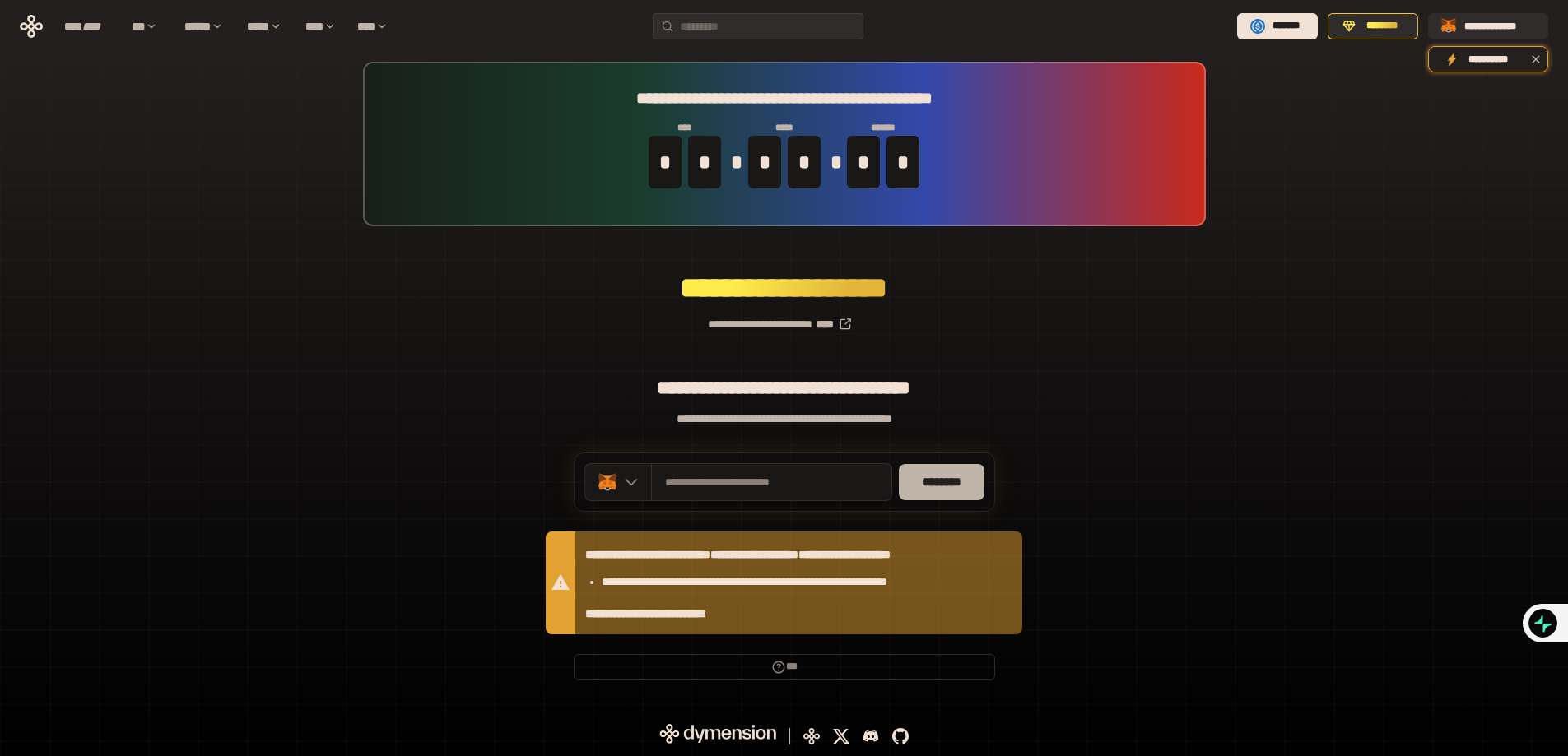 click on "********" at bounding box center (942, 482) 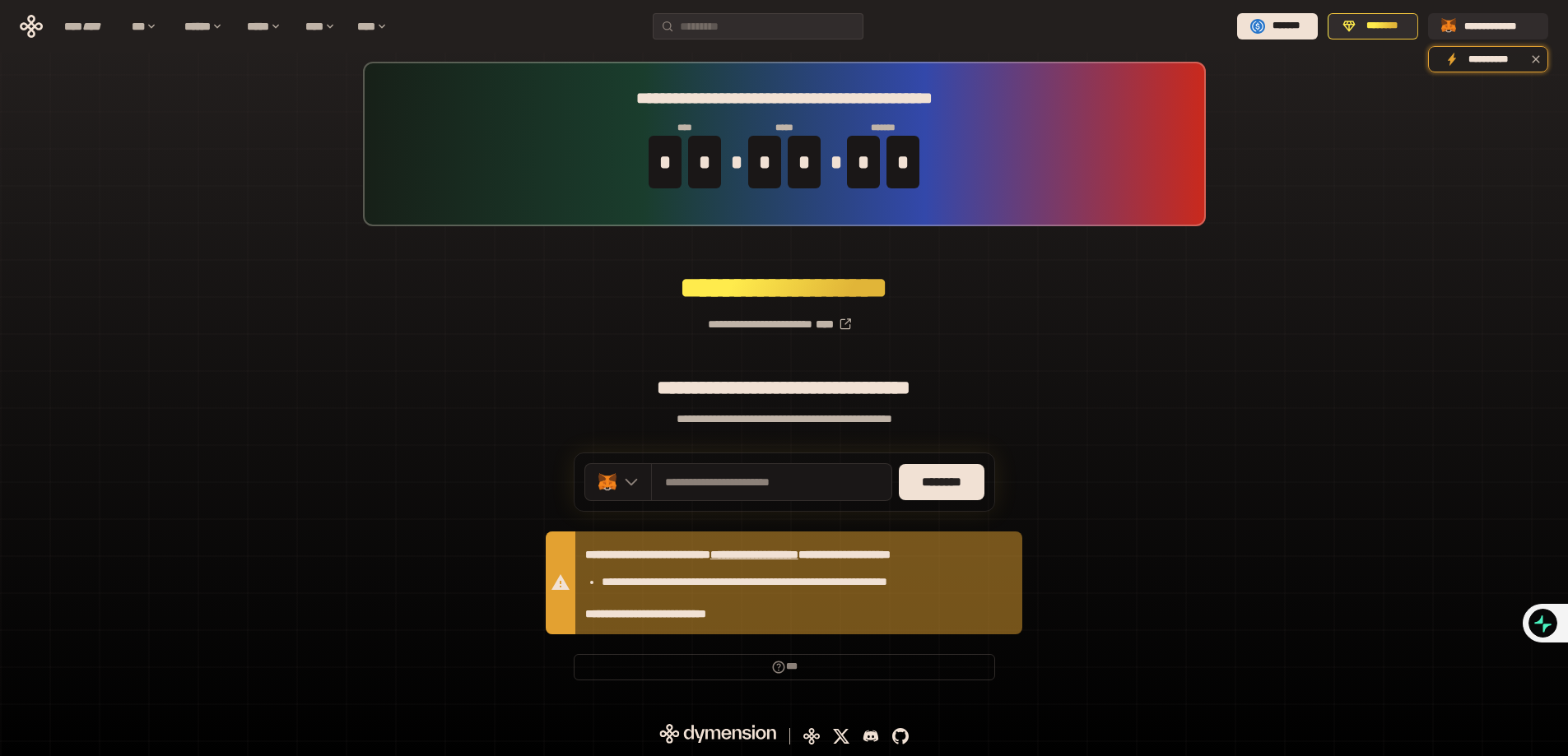 scroll, scrollTop: 0, scrollLeft: 0, axis: both 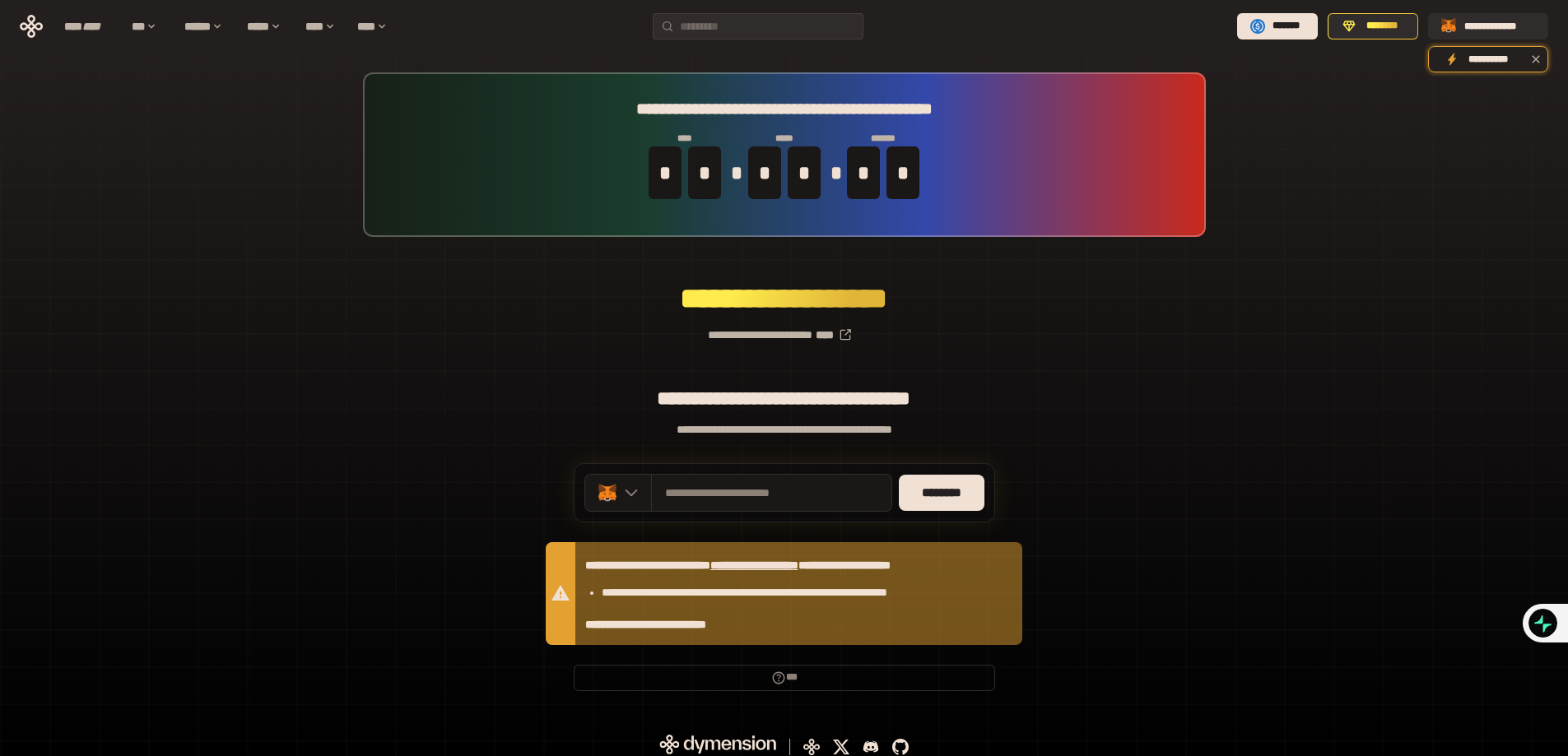 drag, startPoint x: 1297, startPoint y: 30, endPoint x: 1287, endPoint y: 49, distance: 21.470911 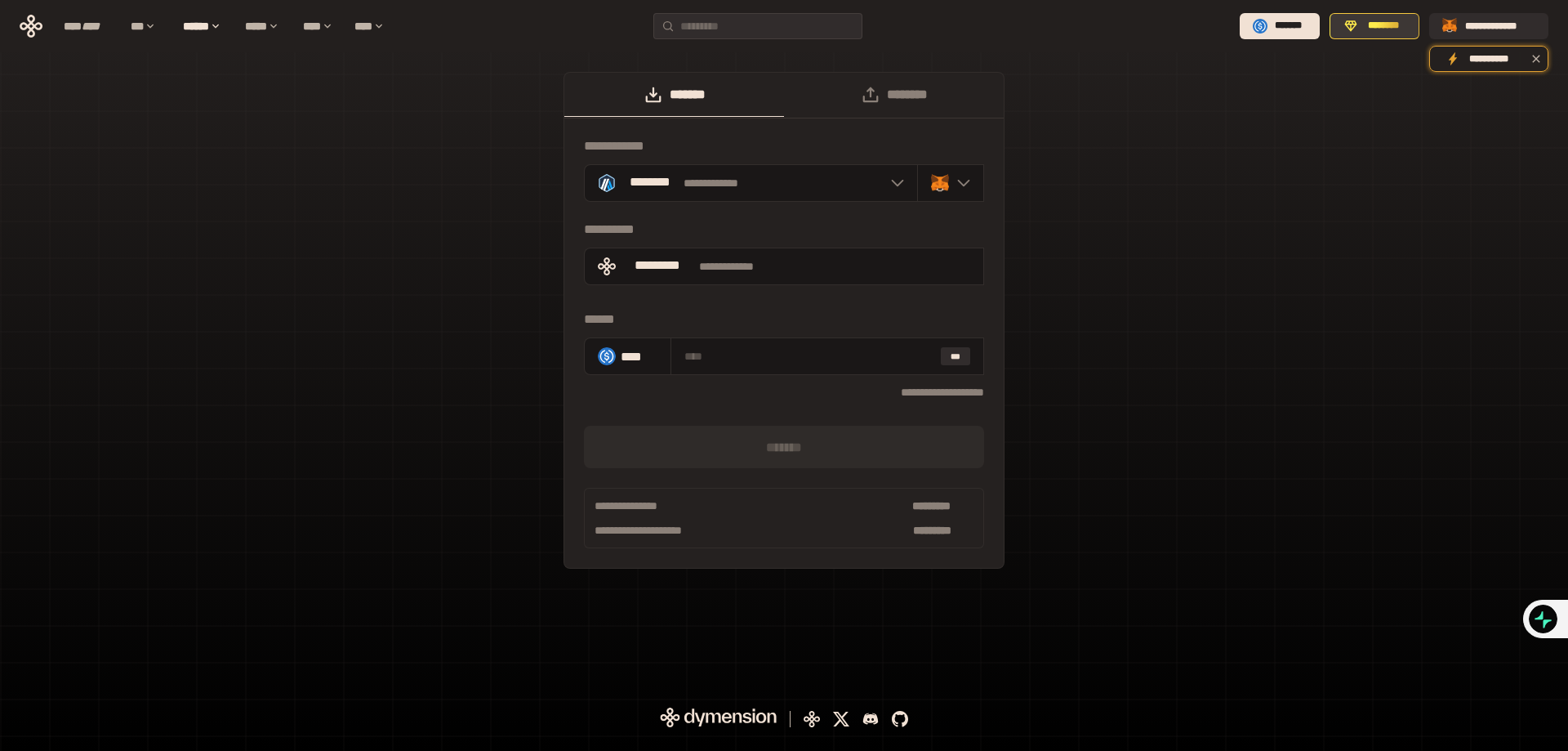 click on "********" at bounding box center [1383, 26] 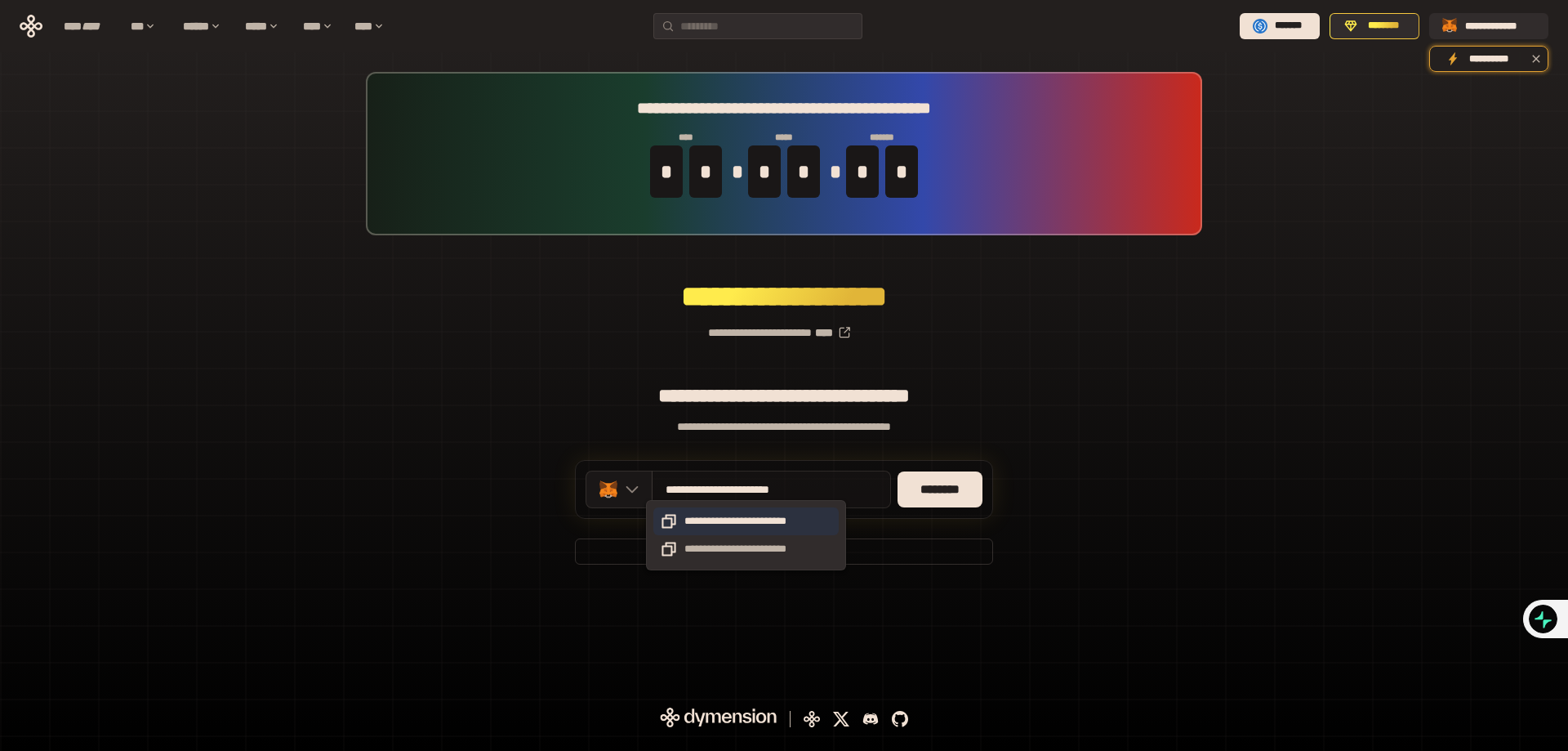 click on "**********" at bounding box center (746, 521) 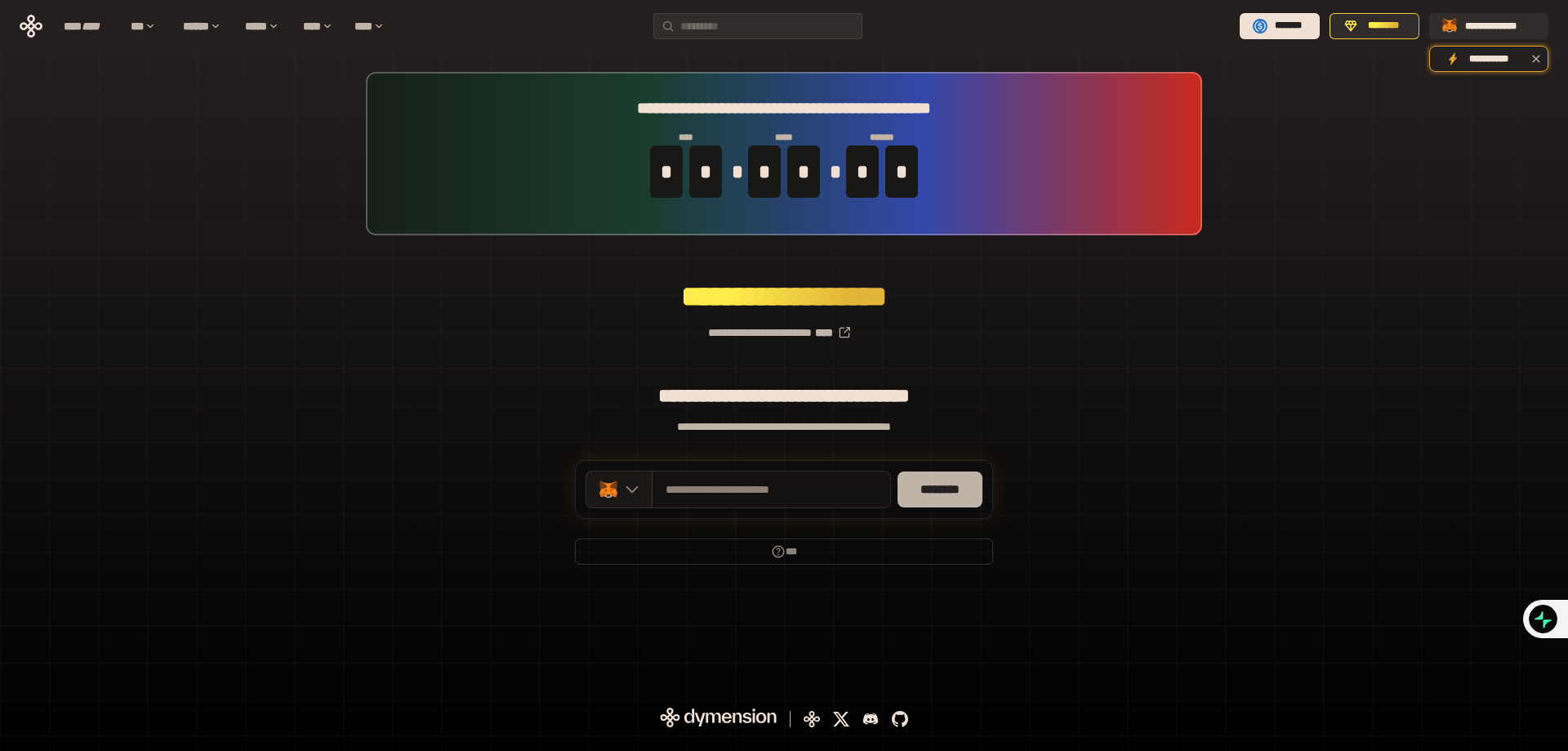 click on "********" at bounding box center [940, 489] 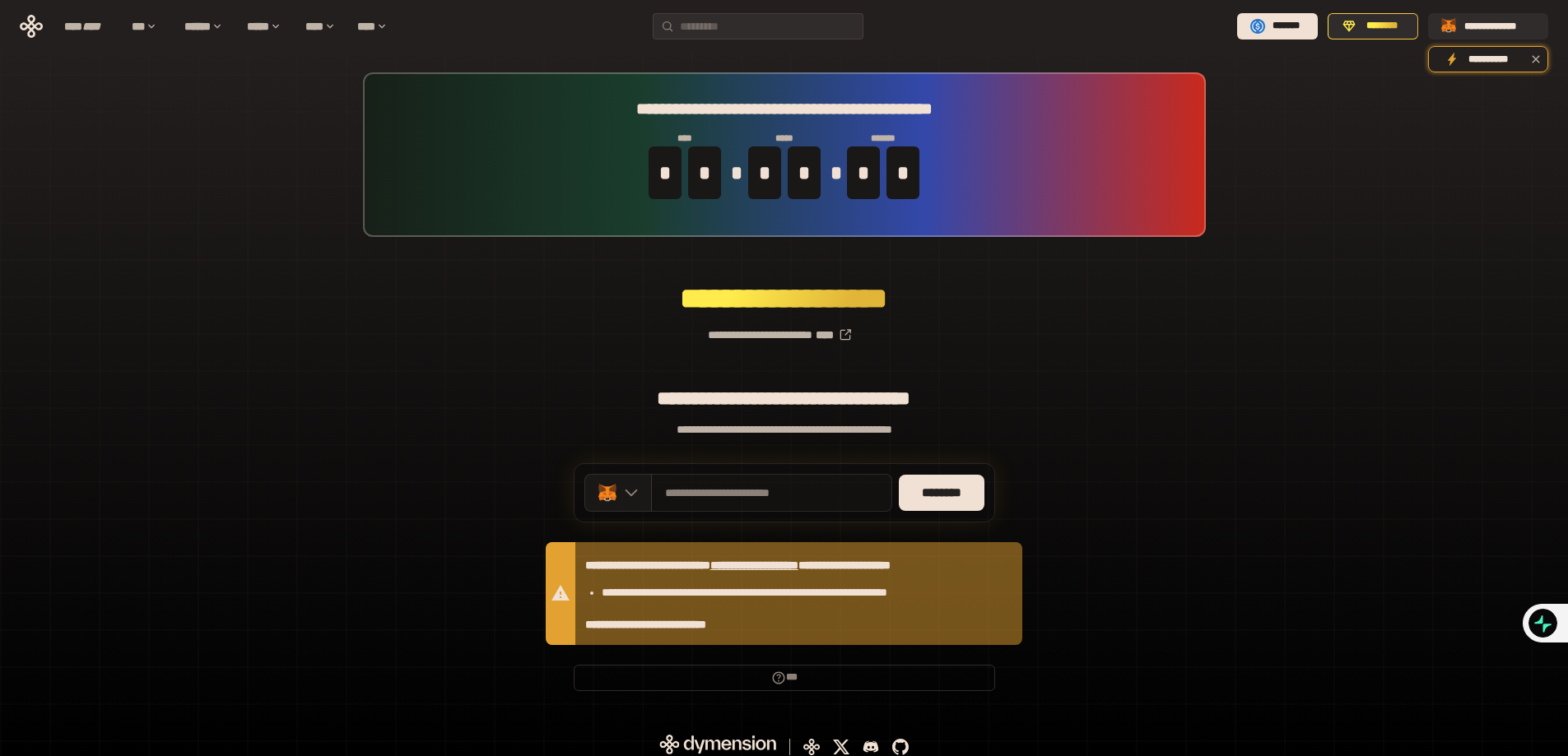 click on "**********" at bounding box center (784, 390) 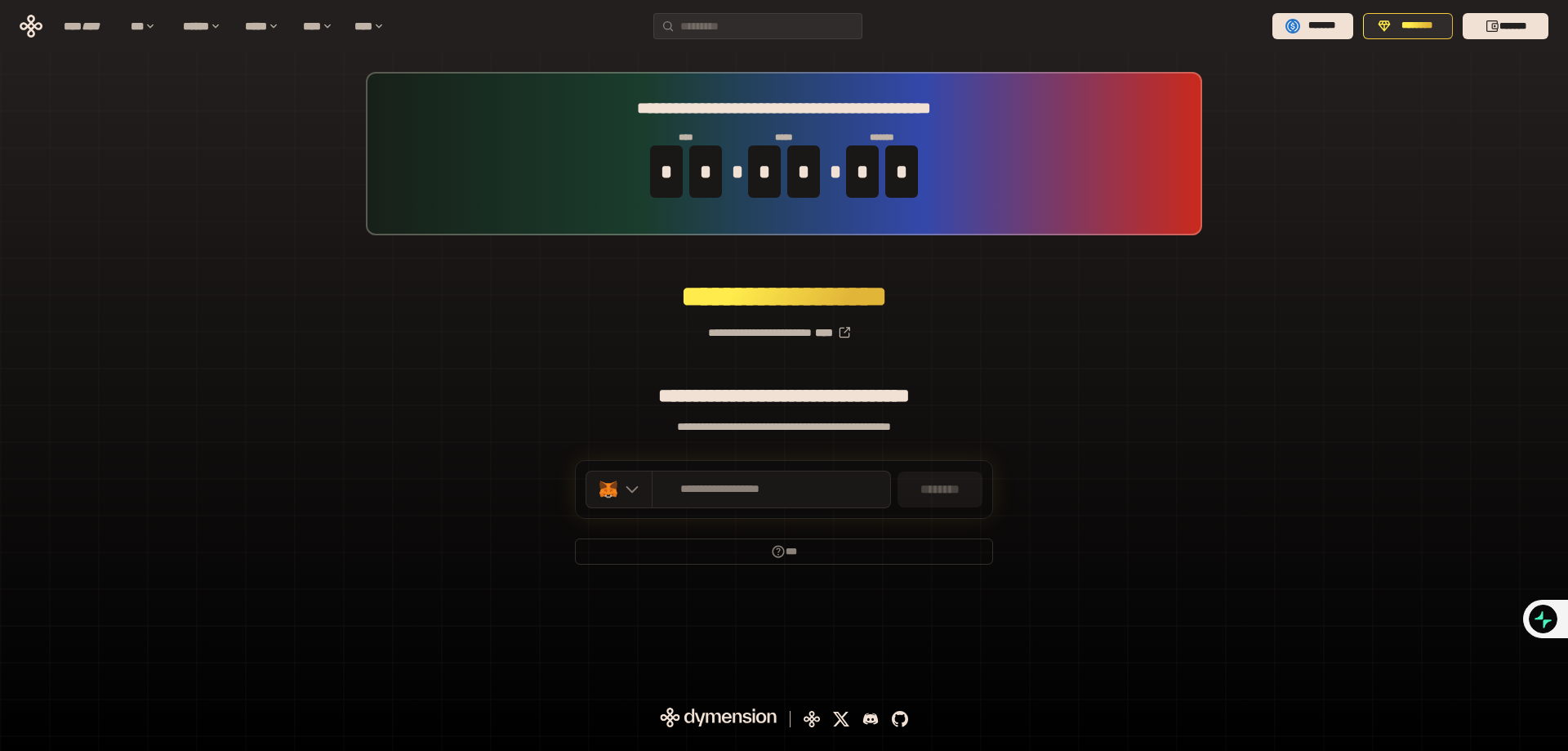 scroll, scrollTop: 0, scrollLeft: 0, axis: both 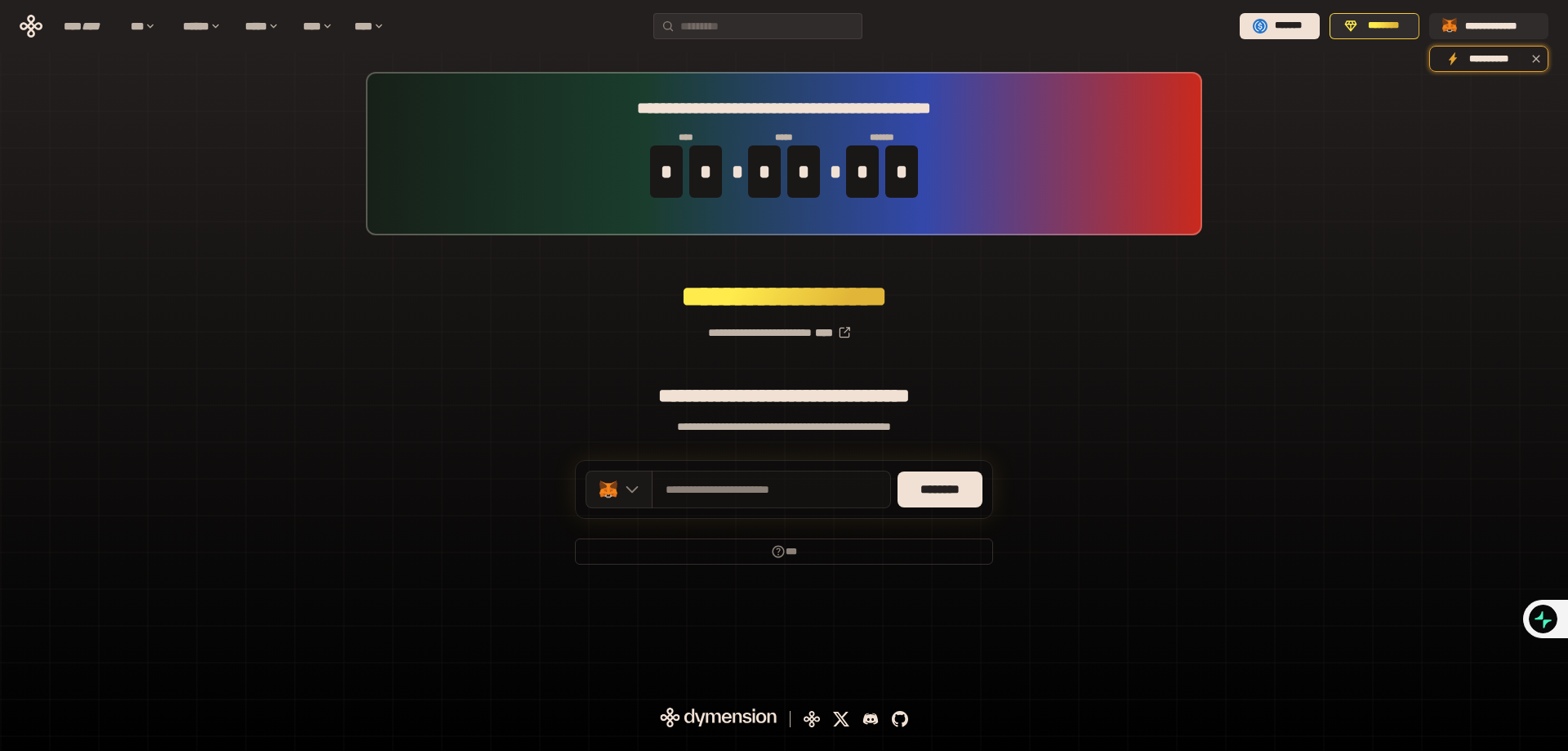 click on "**********" at bounding box center [771, 489] 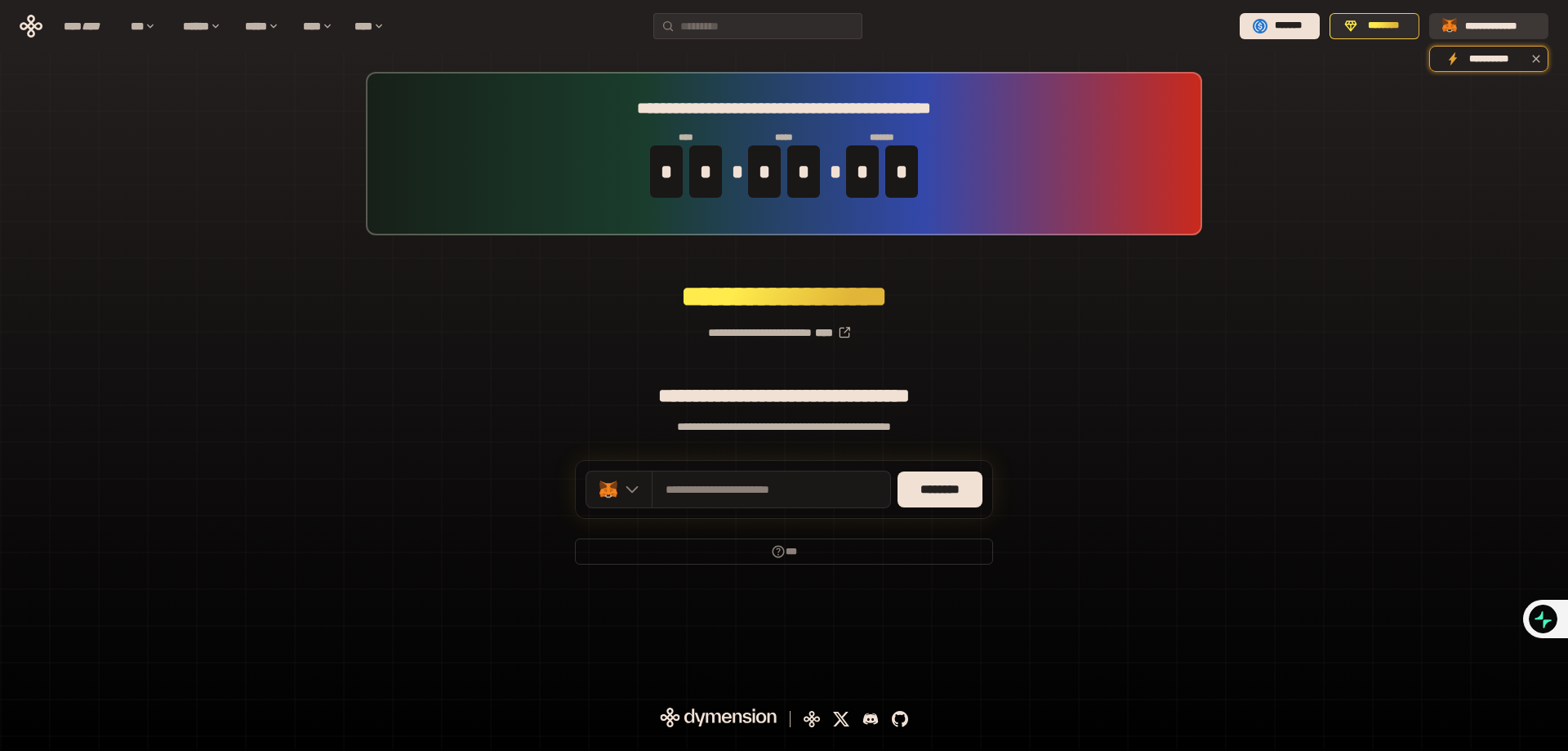 click on "**********" at bounding box center (1500, 26) 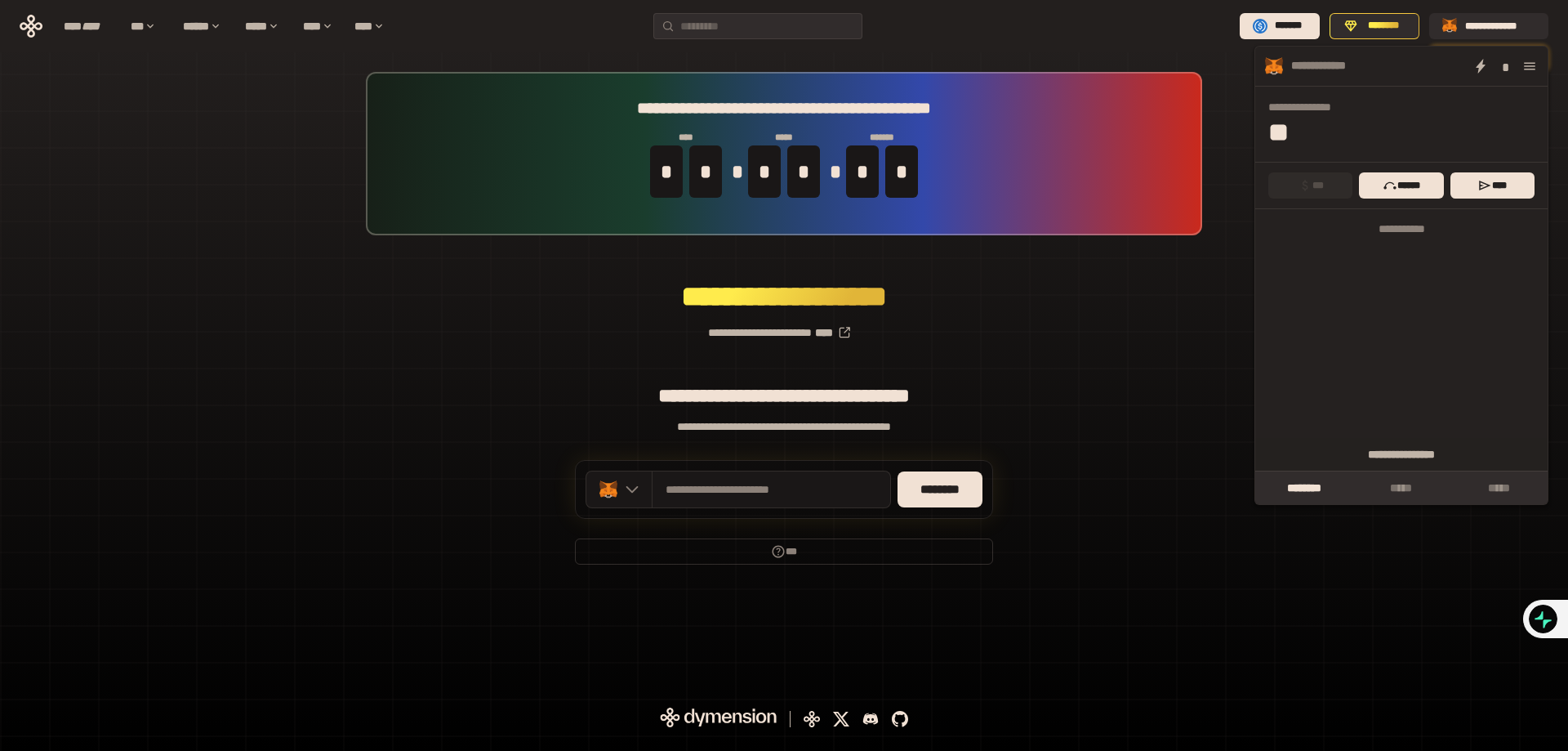 click 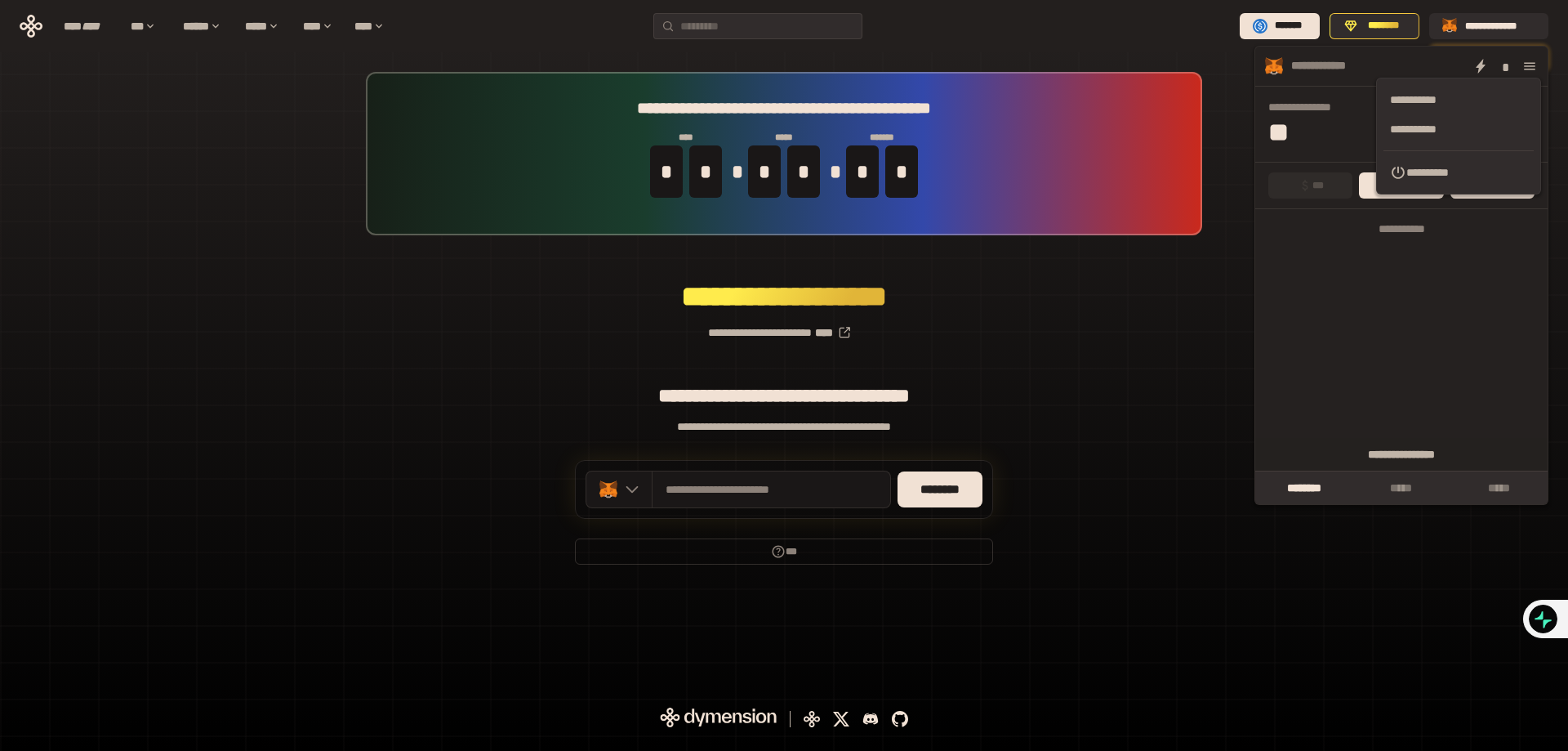 click on "**********" at bounding box center [1459, 172] 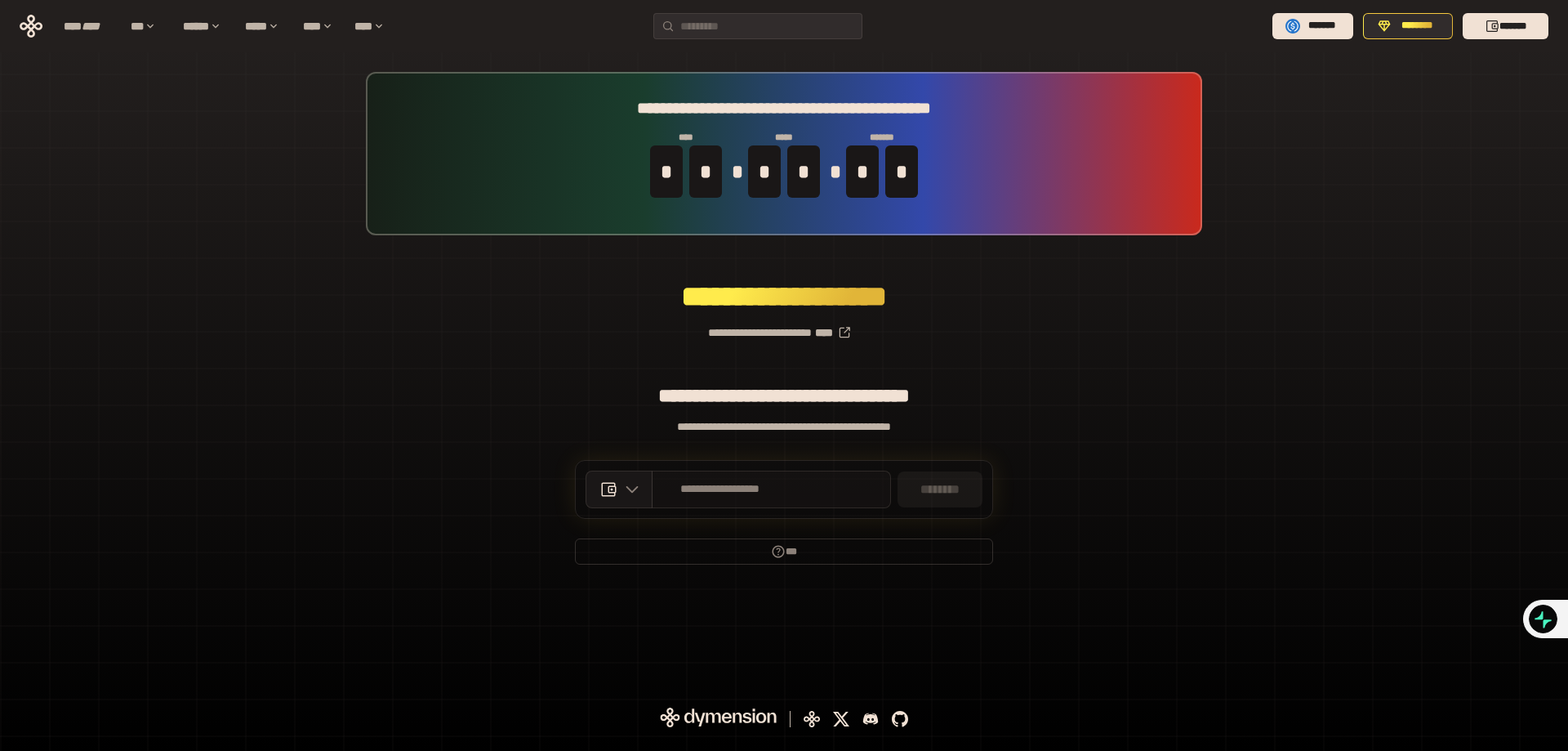 click on "**********" at bounding box center (720, 489) 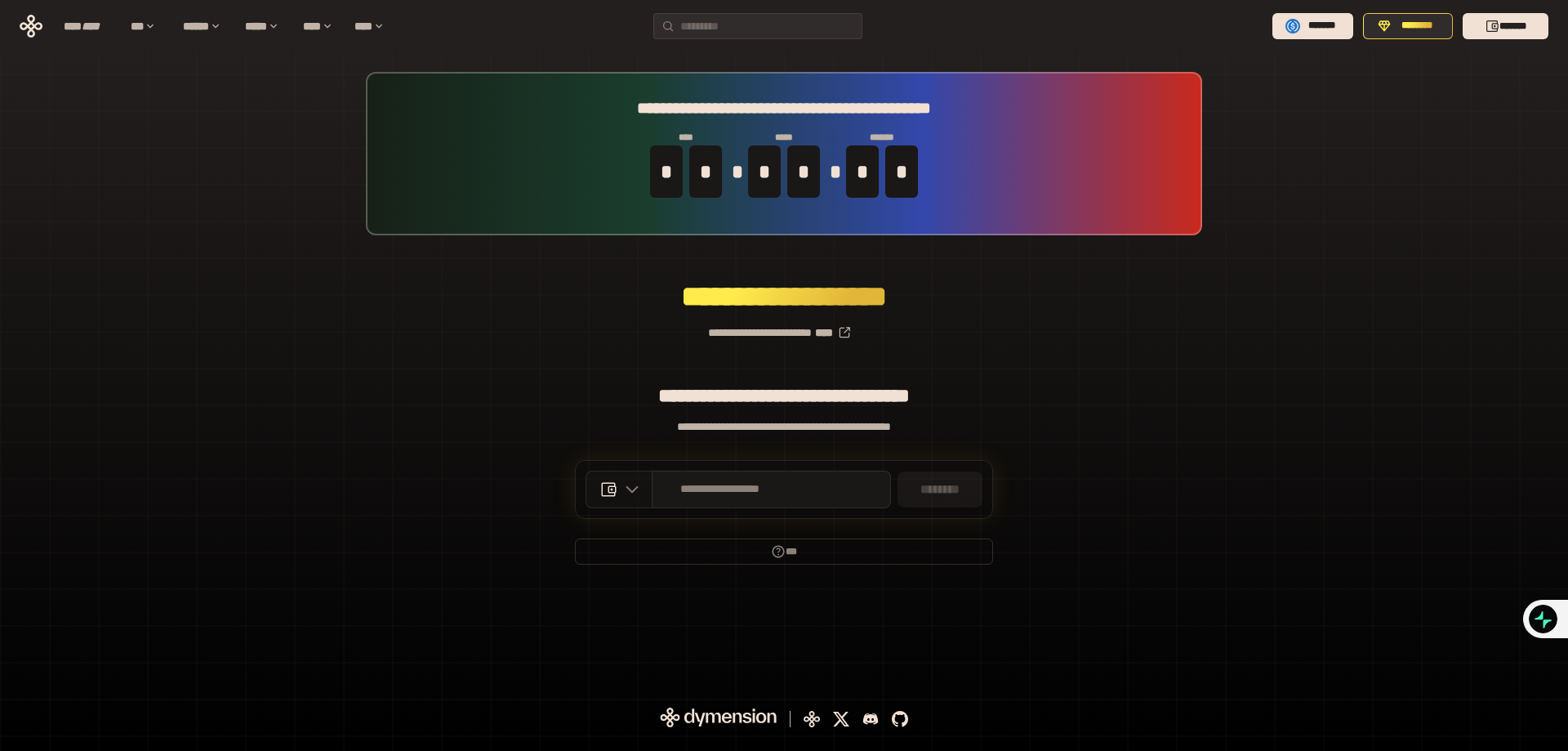 click 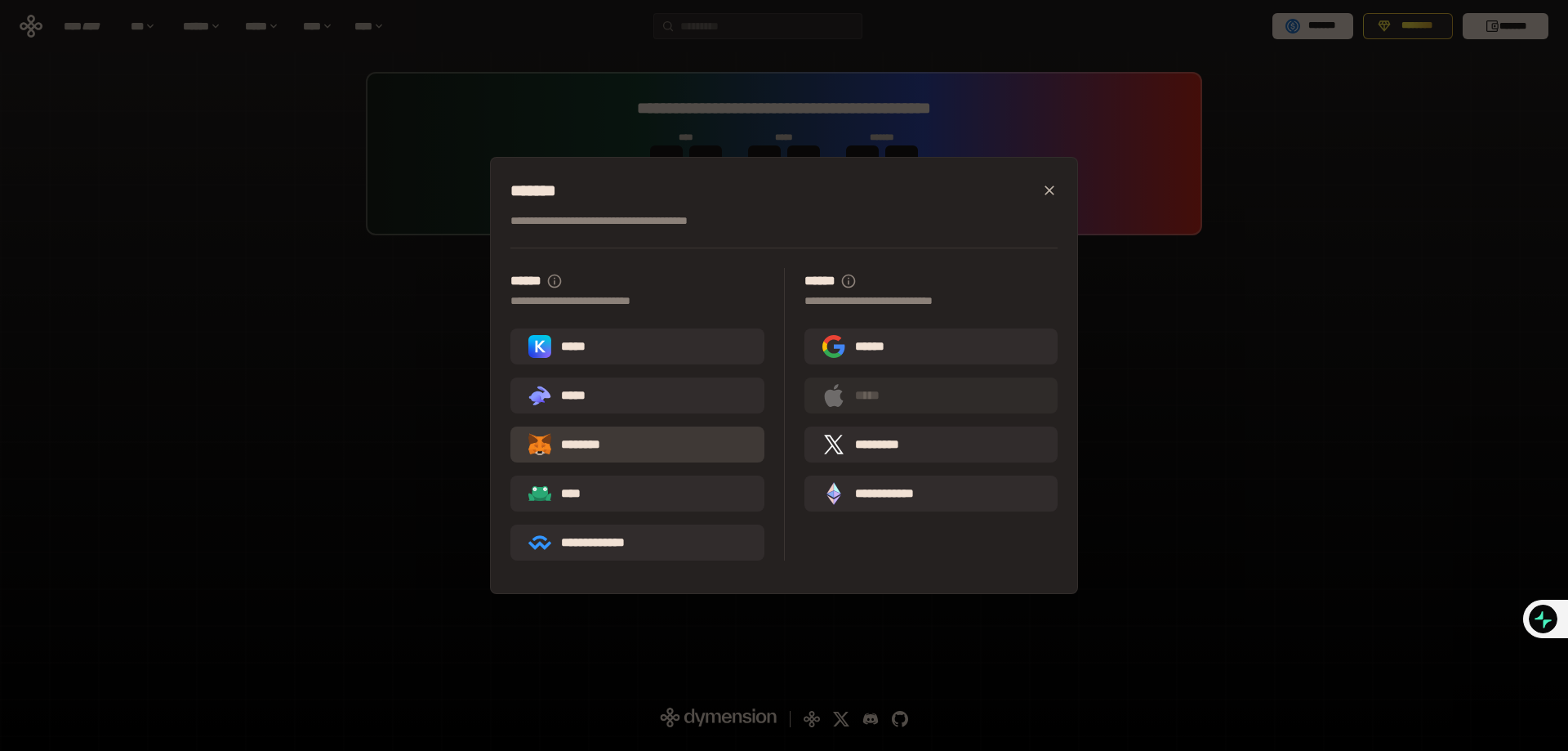 click on "********" at bounding box center [576, 445] 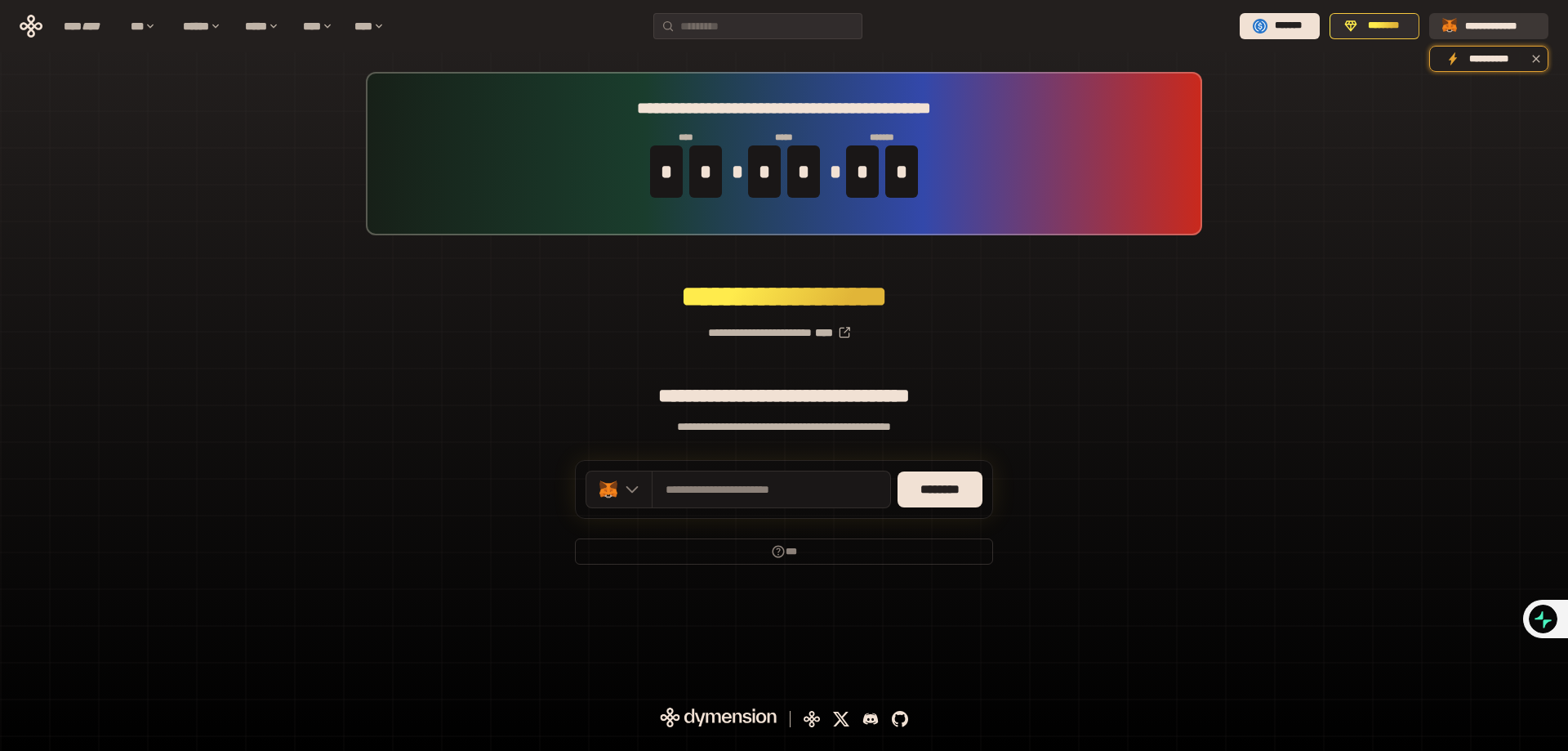 click on "**********" at bounding box center (1489, 26) 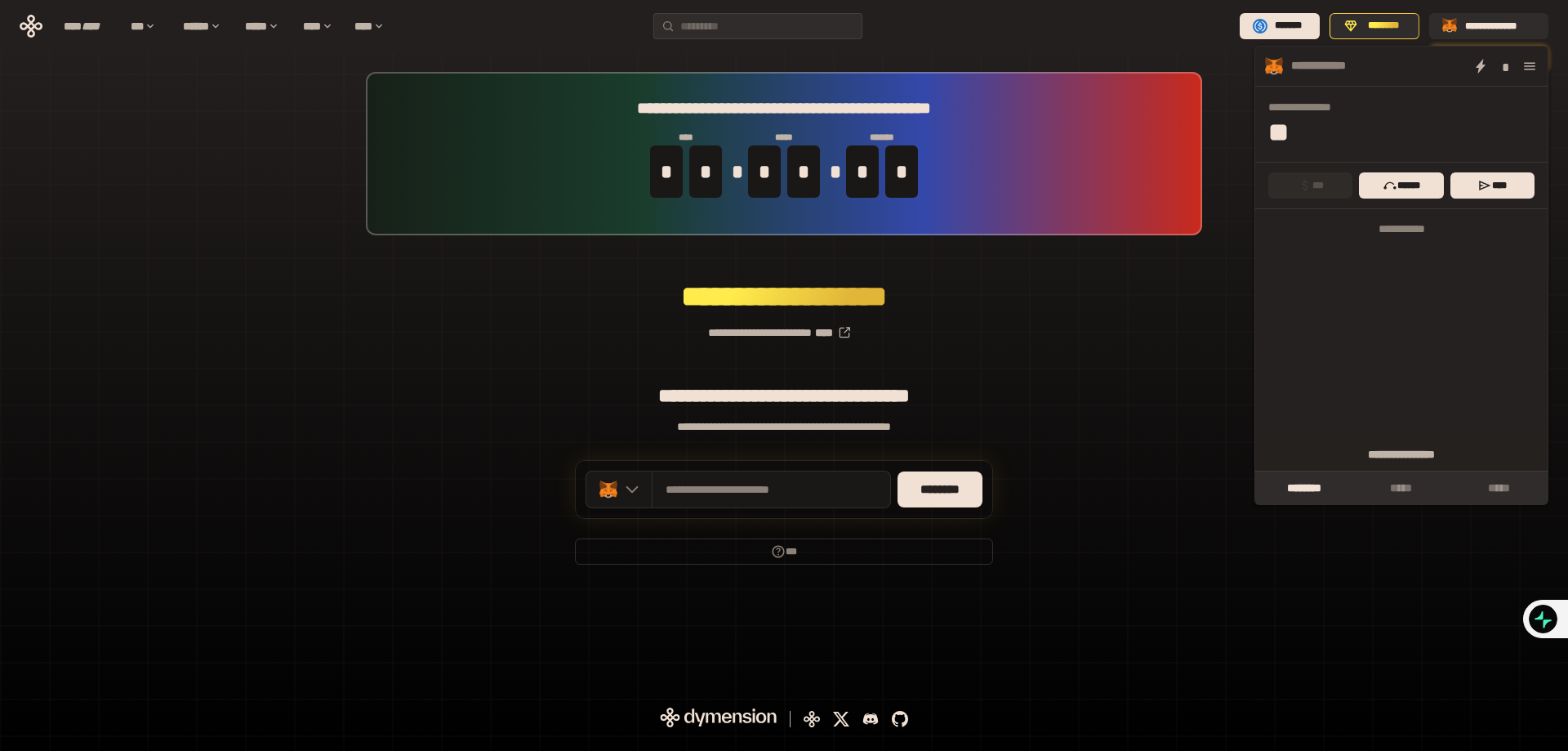 click 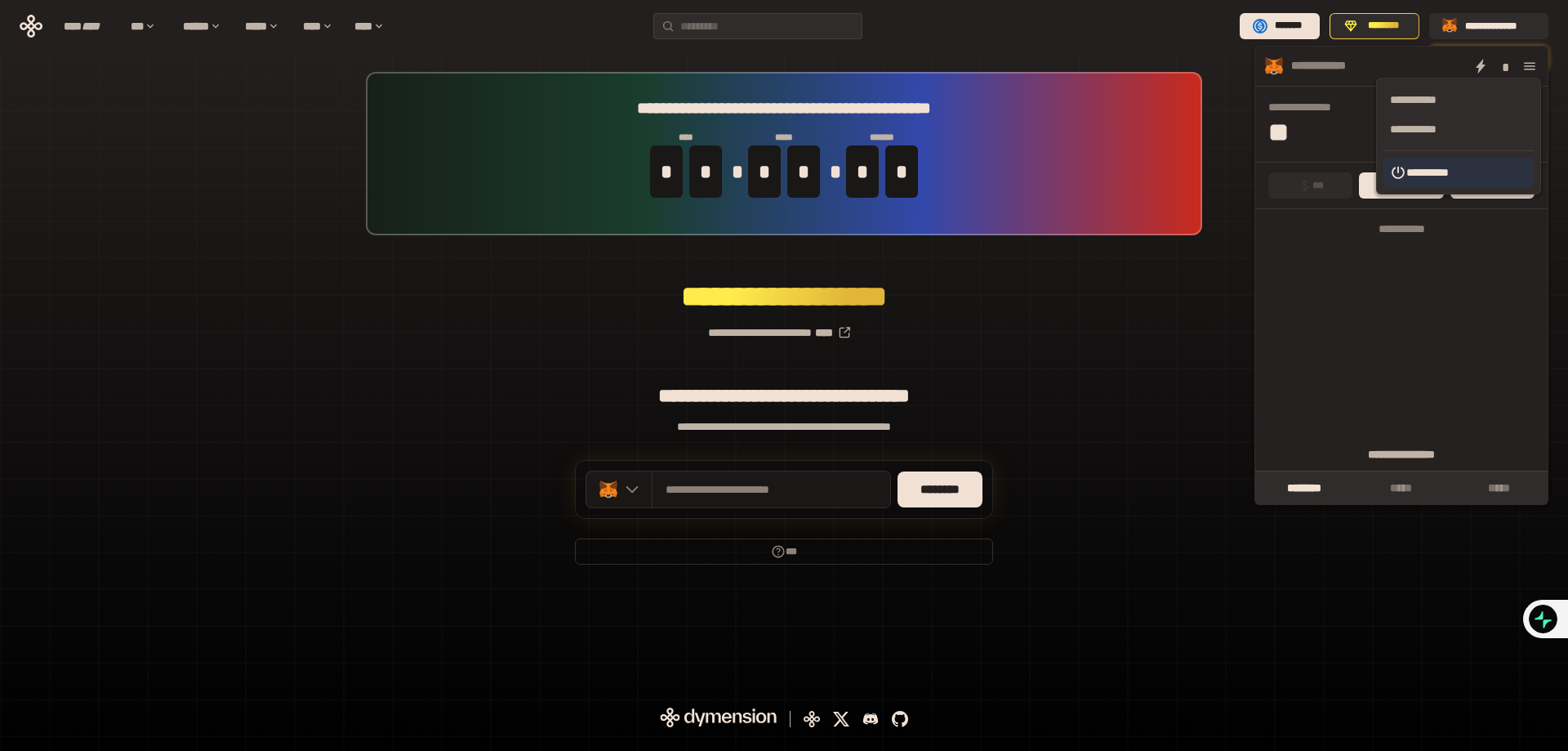 click on "**********" at bounding box center (1459, 172) 